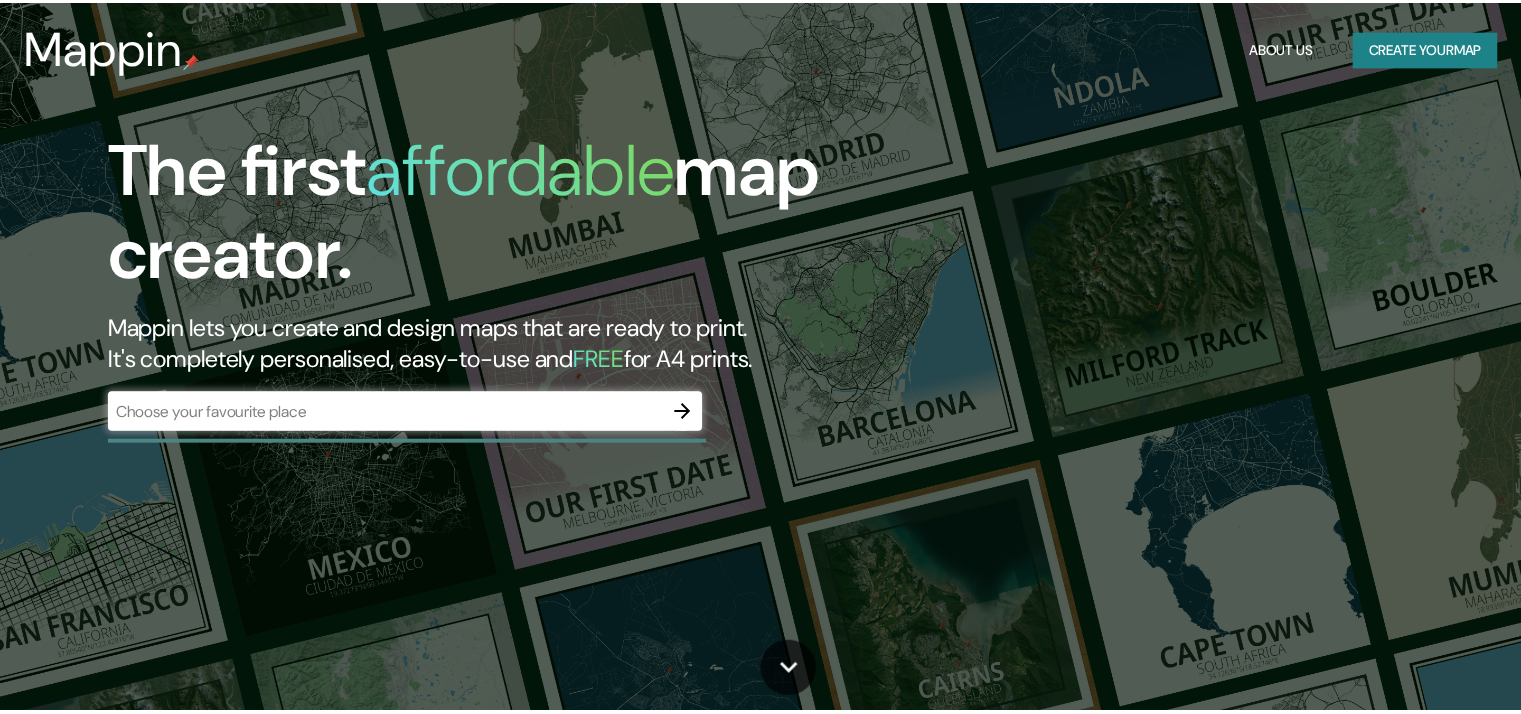 scroll, scrollTop: 0, scrollLeft: 0, axis: both 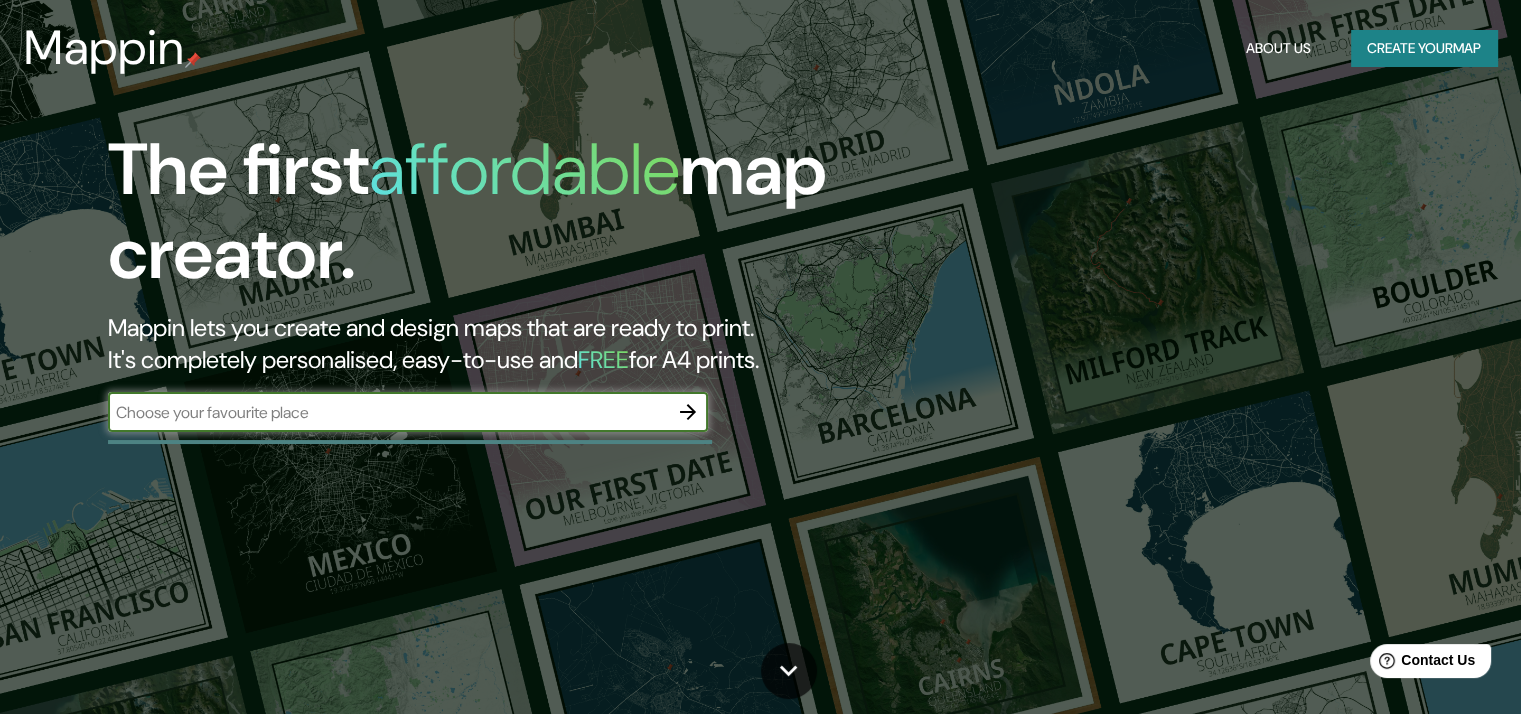 click at bounding box center (388, 412) 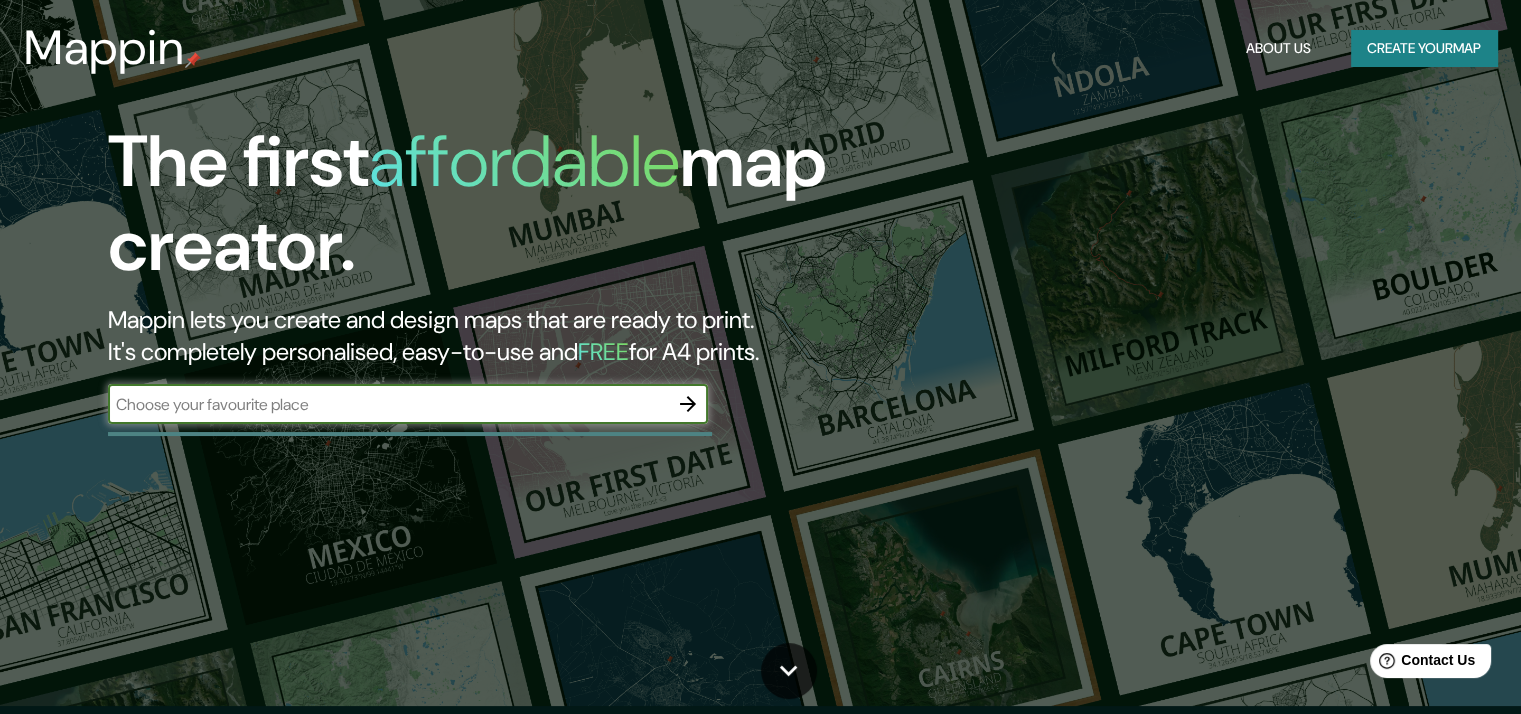 scroll, scrollTop: 0, scrollLeft: 0, axis: both 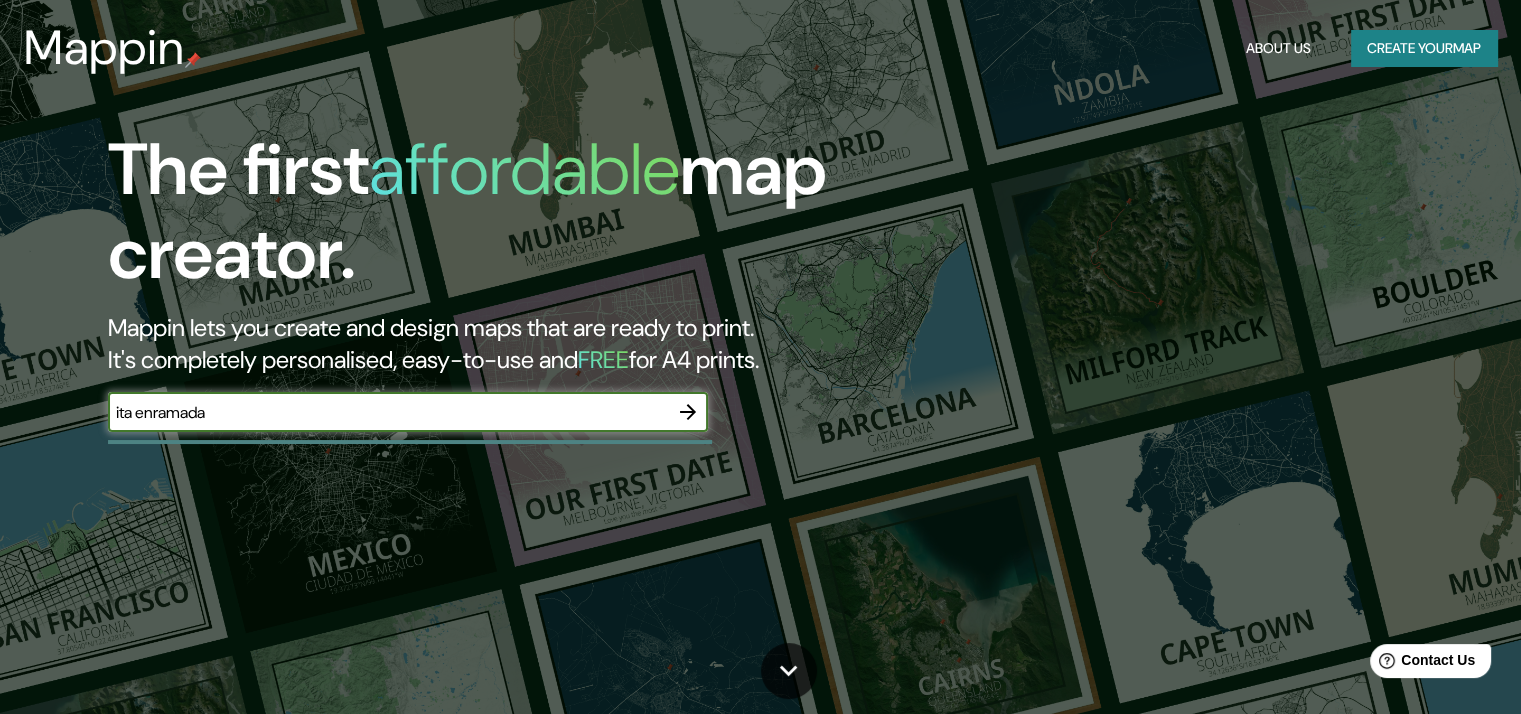 type on "ita enramada" 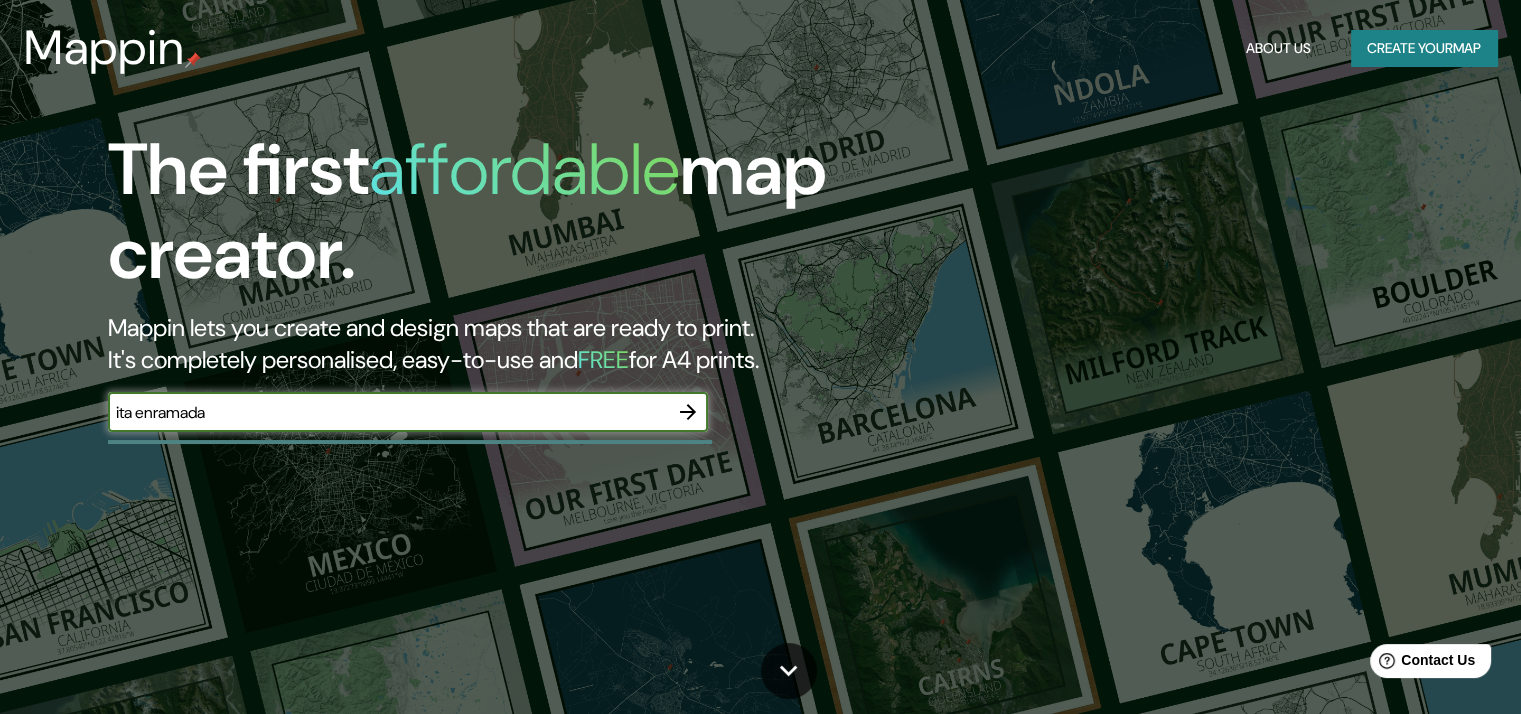 click at bounding box center [688, 412] 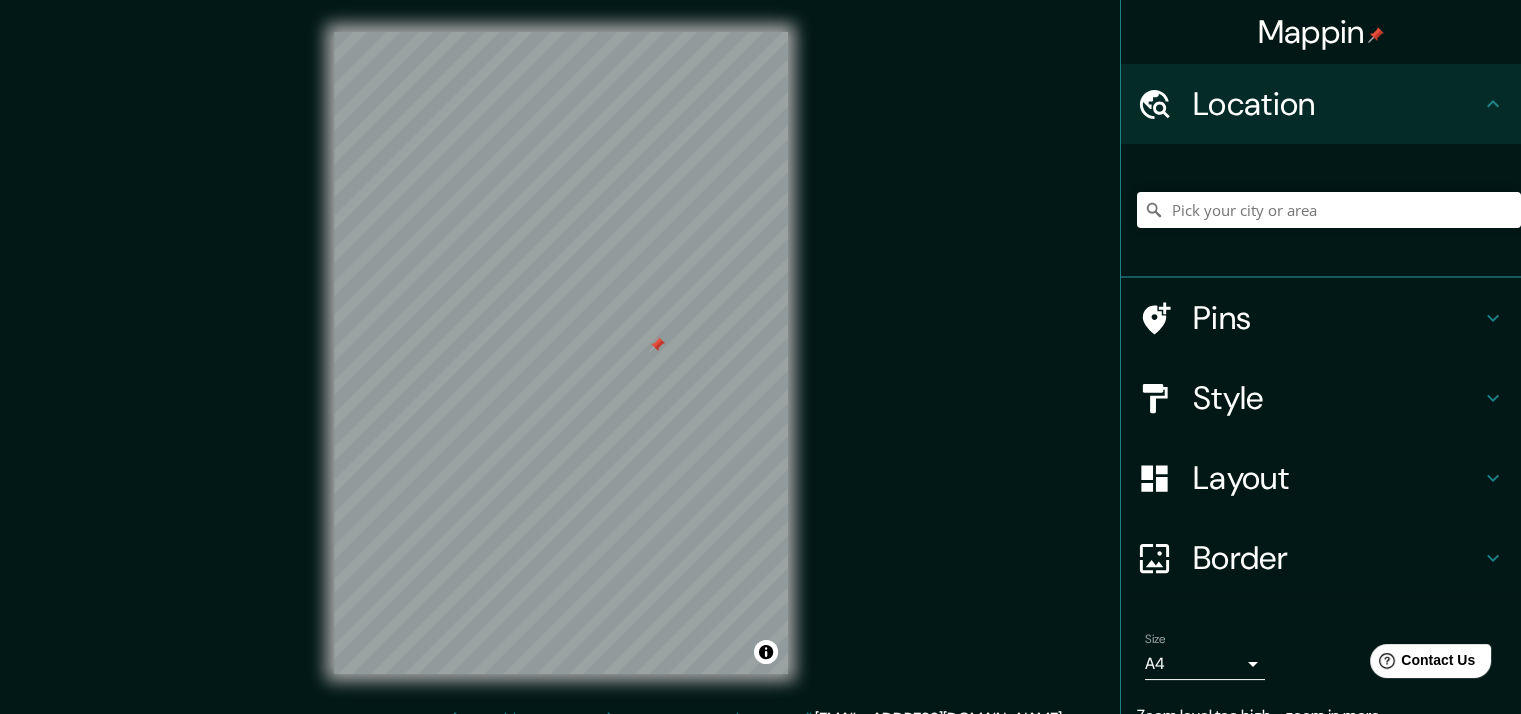 click on "Location" at bounding box center [1337, 104] 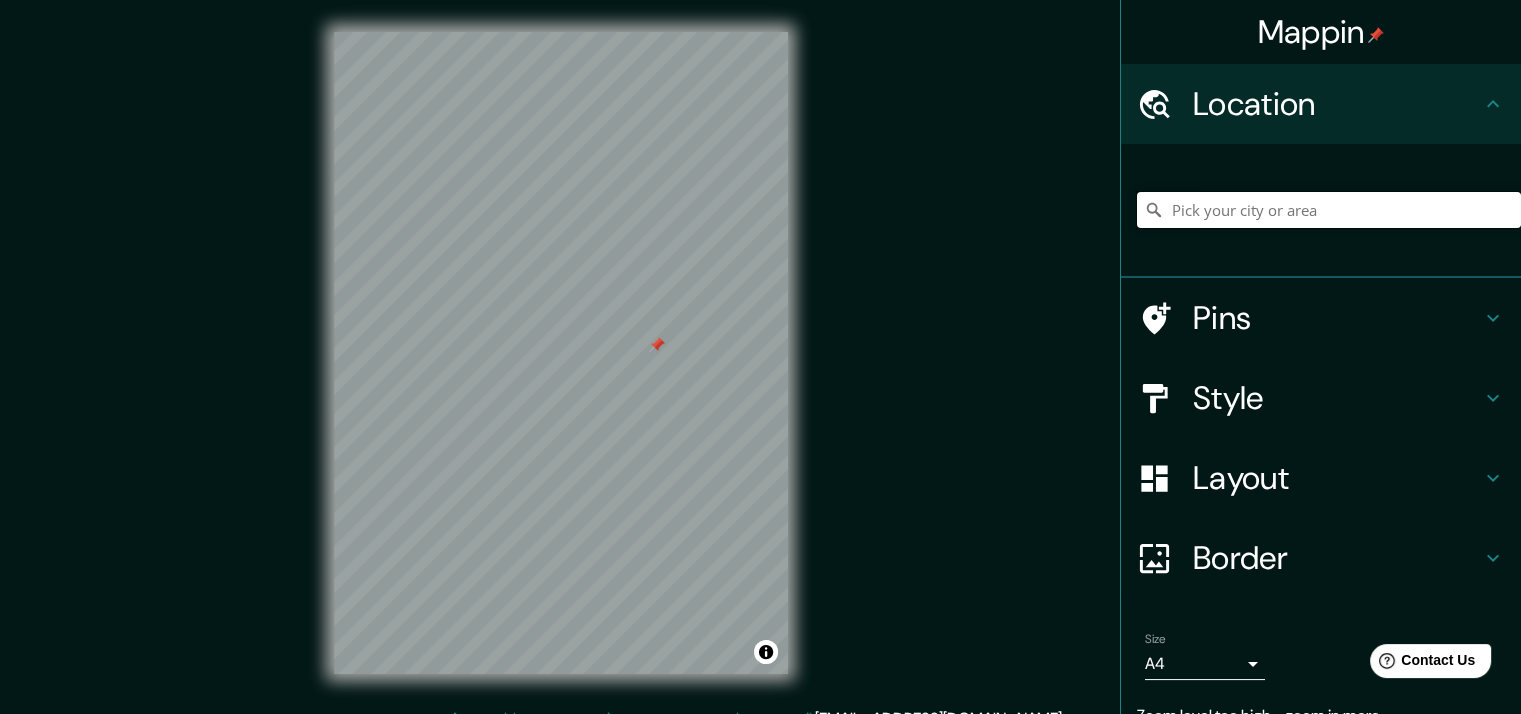 click at bounding box center (1329, 210) 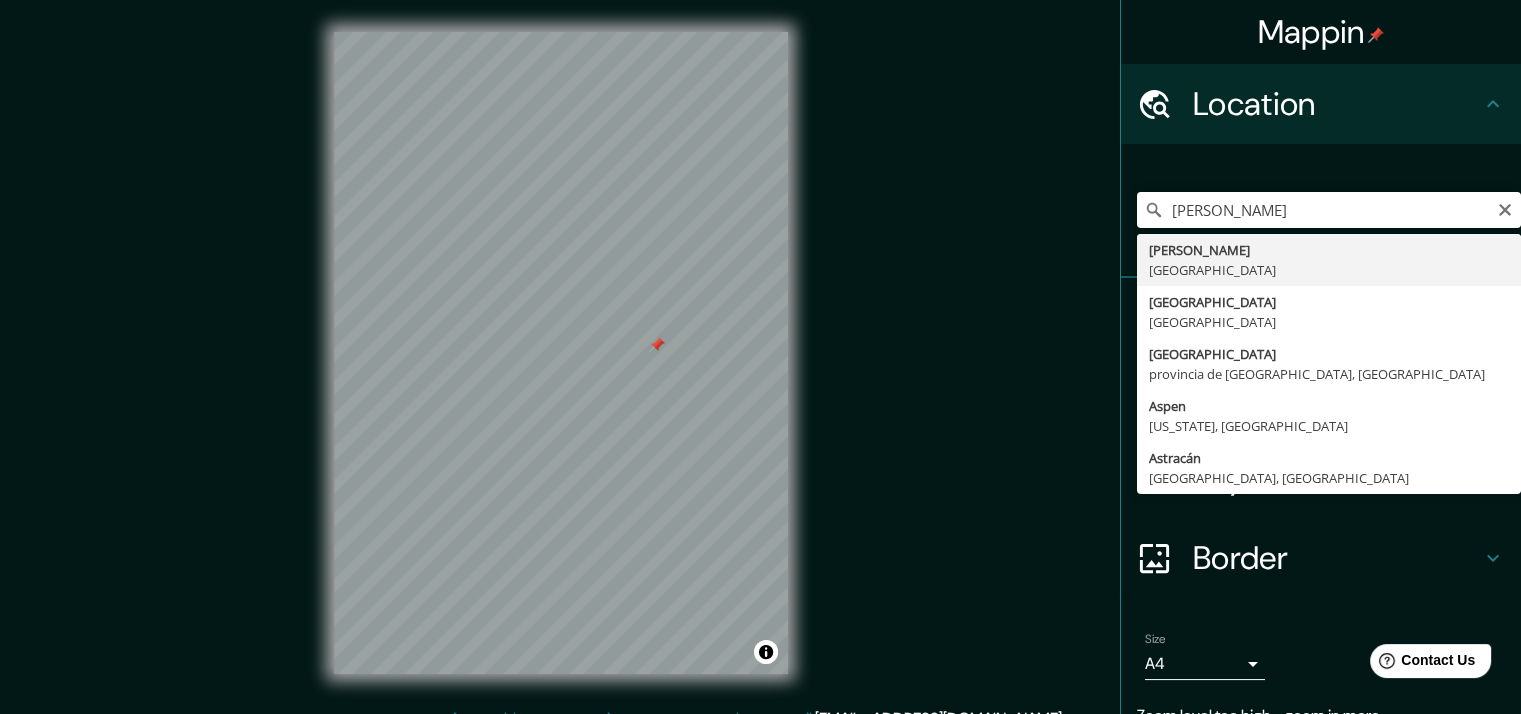 type on "[GEOGRAPHIC_DATA], [GEOGRAPHIC_DATA]" 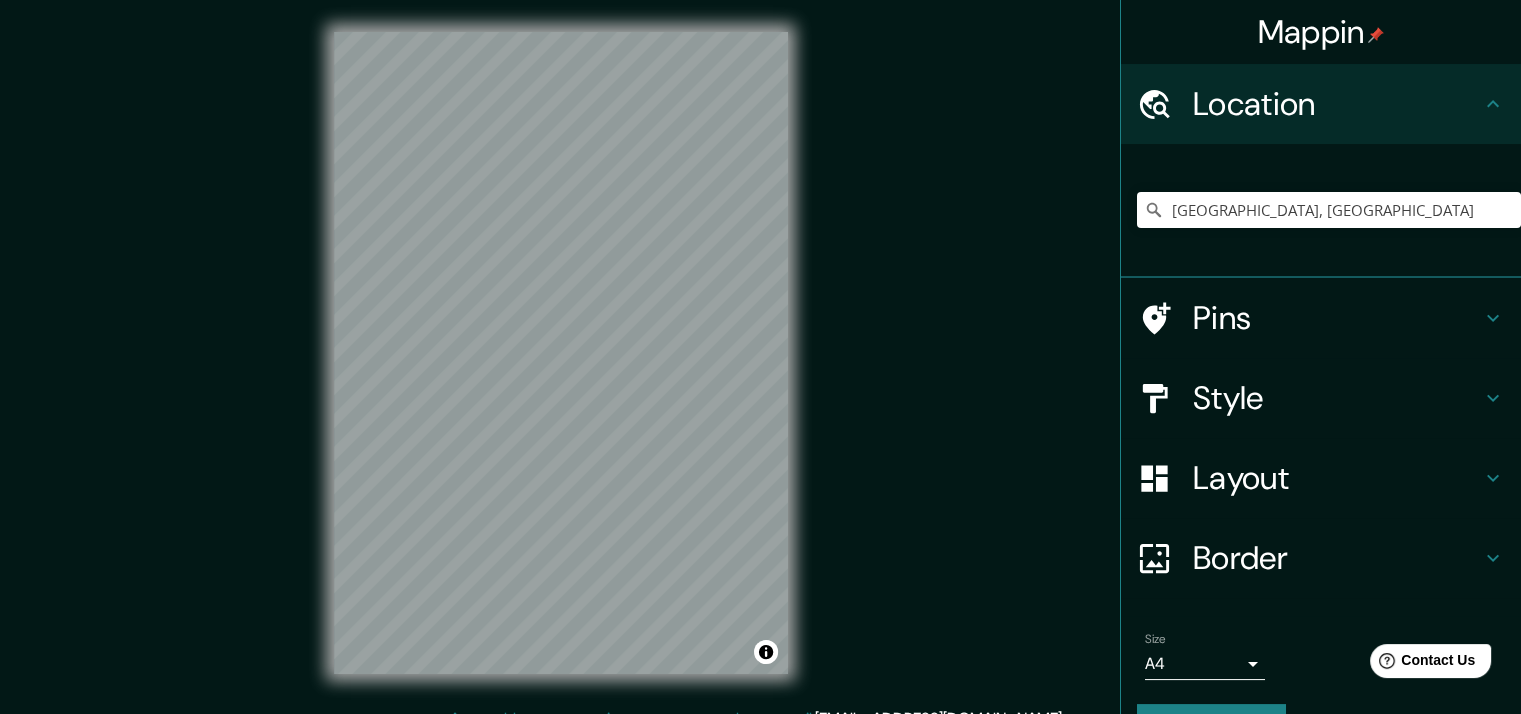 click on "Style" at bounding box center [1337, 398] 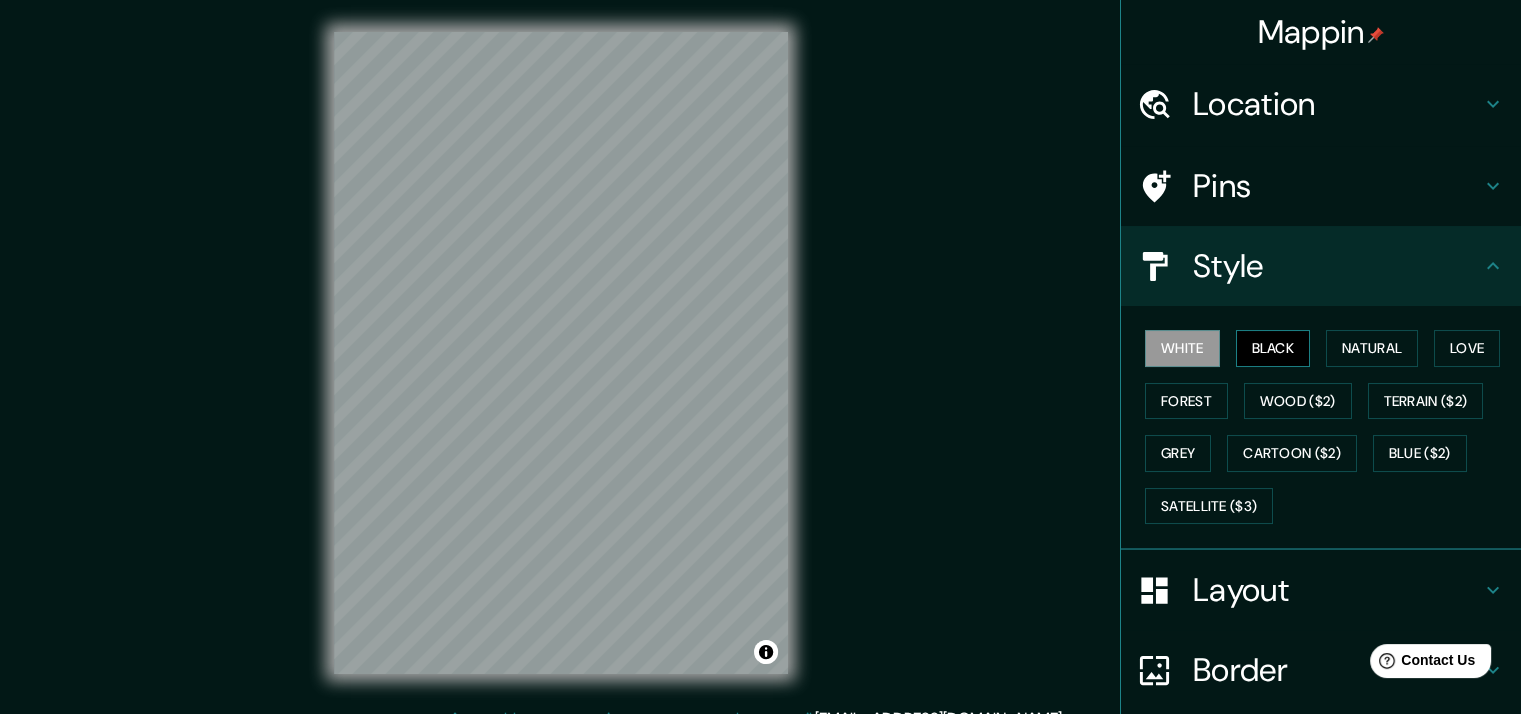 click on "Black" at bounding box center (1273, 348) 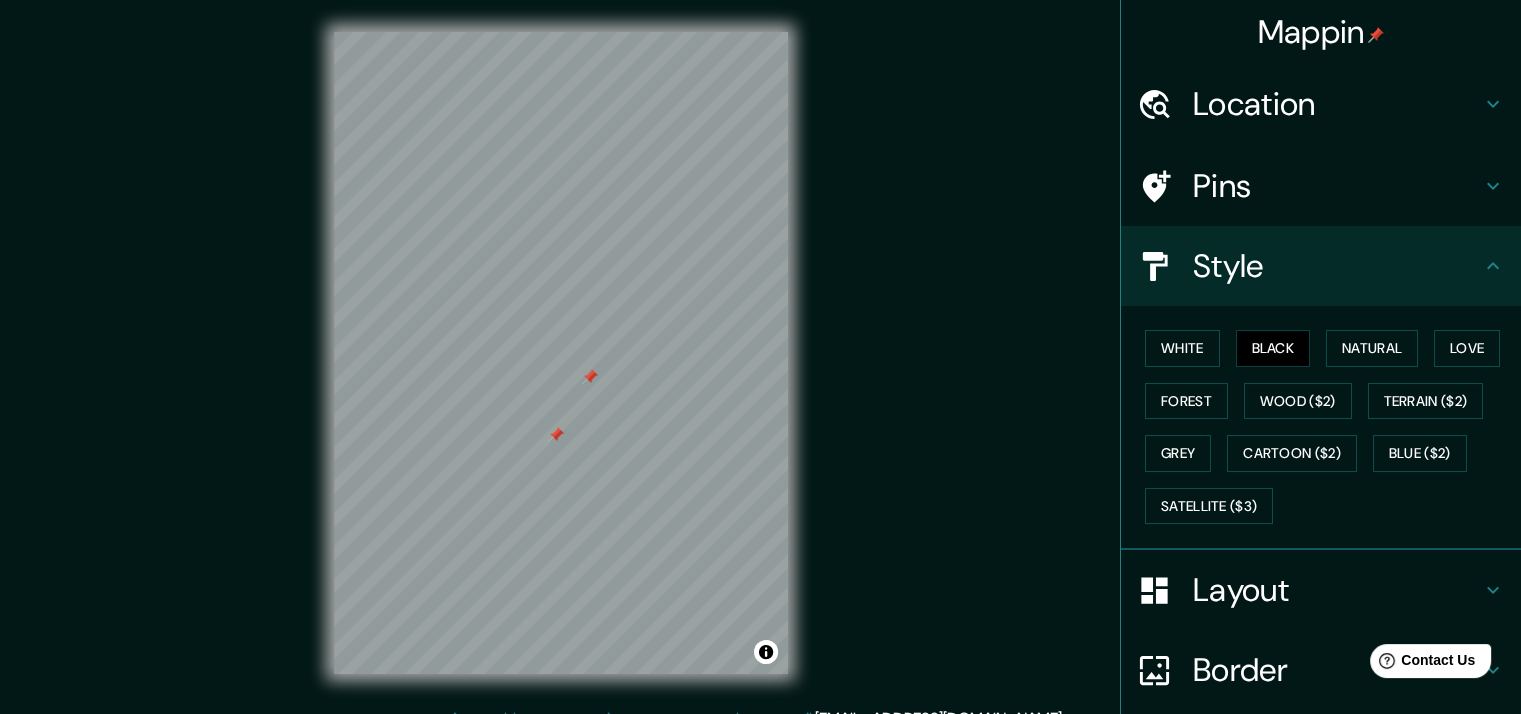 click on "Pins" at bounding box center (1337, 186) 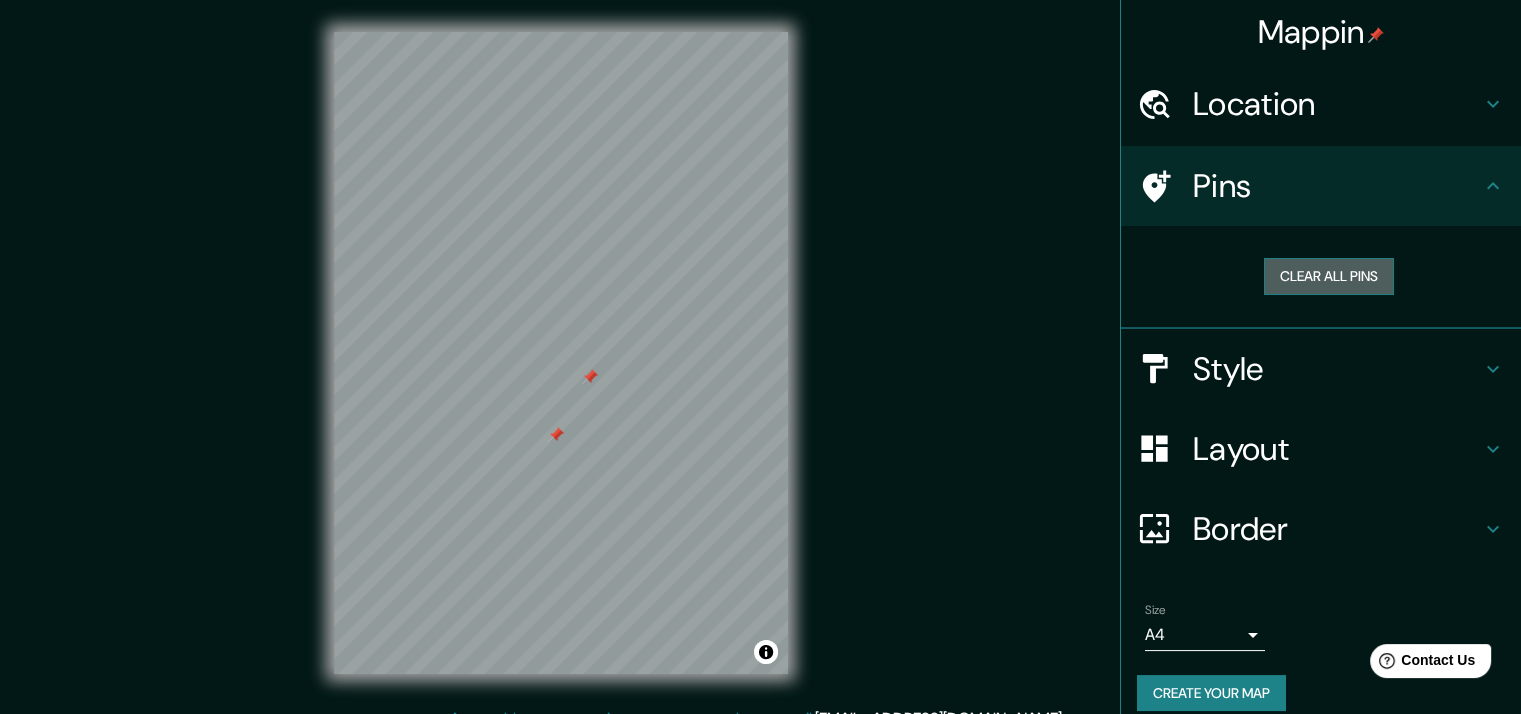 click on "Clear all pins" at bounding box center [1329, 276] 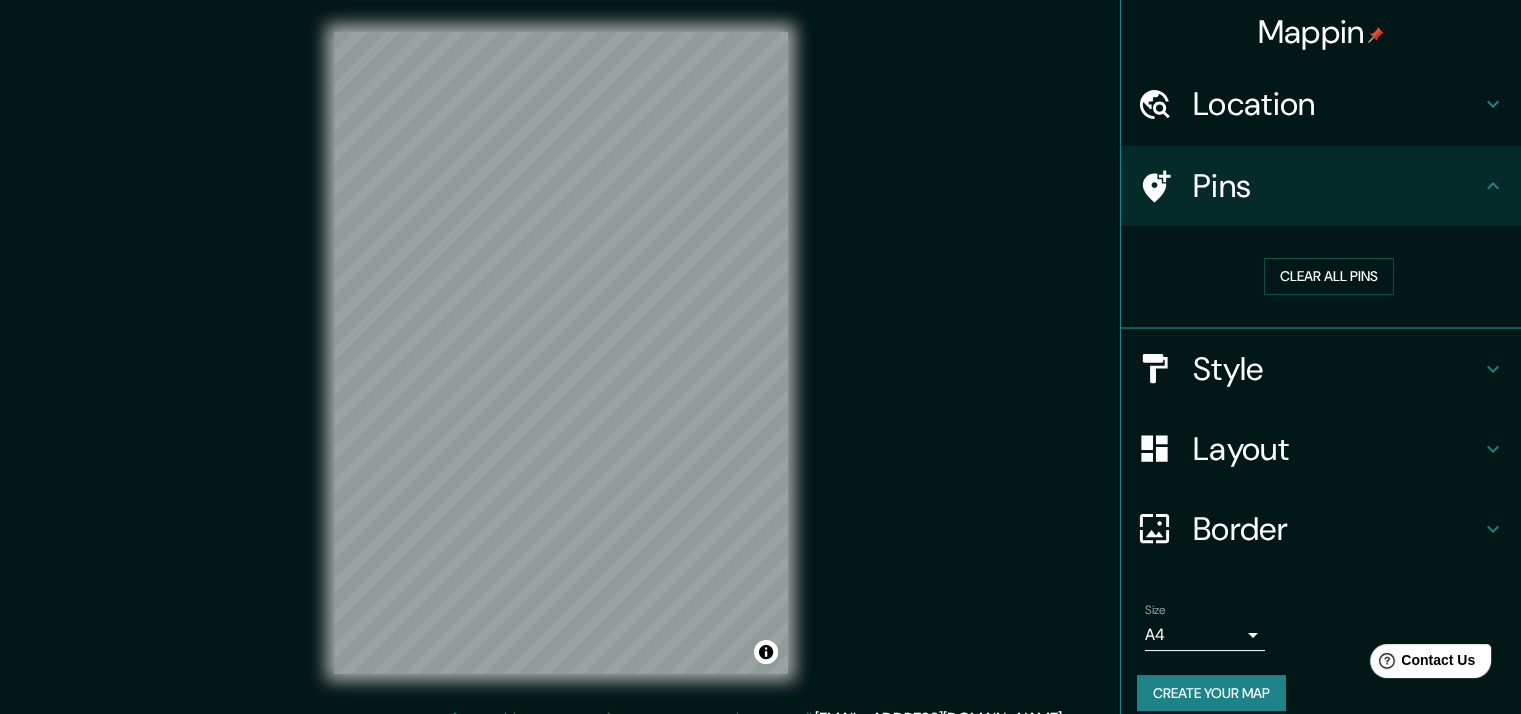 click on "Style" at bounding box center (1337, 369) 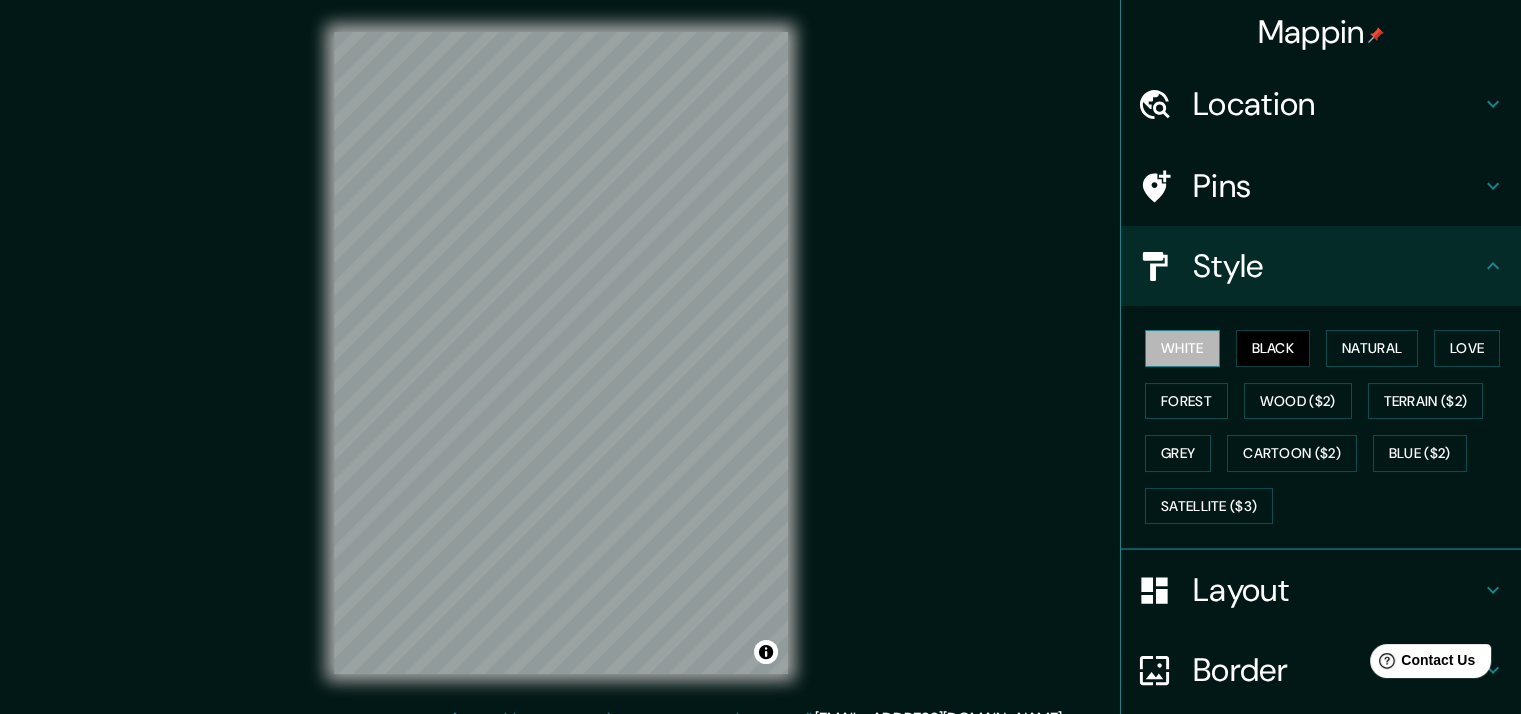 click on "White" at bounding box center [1182, 348] 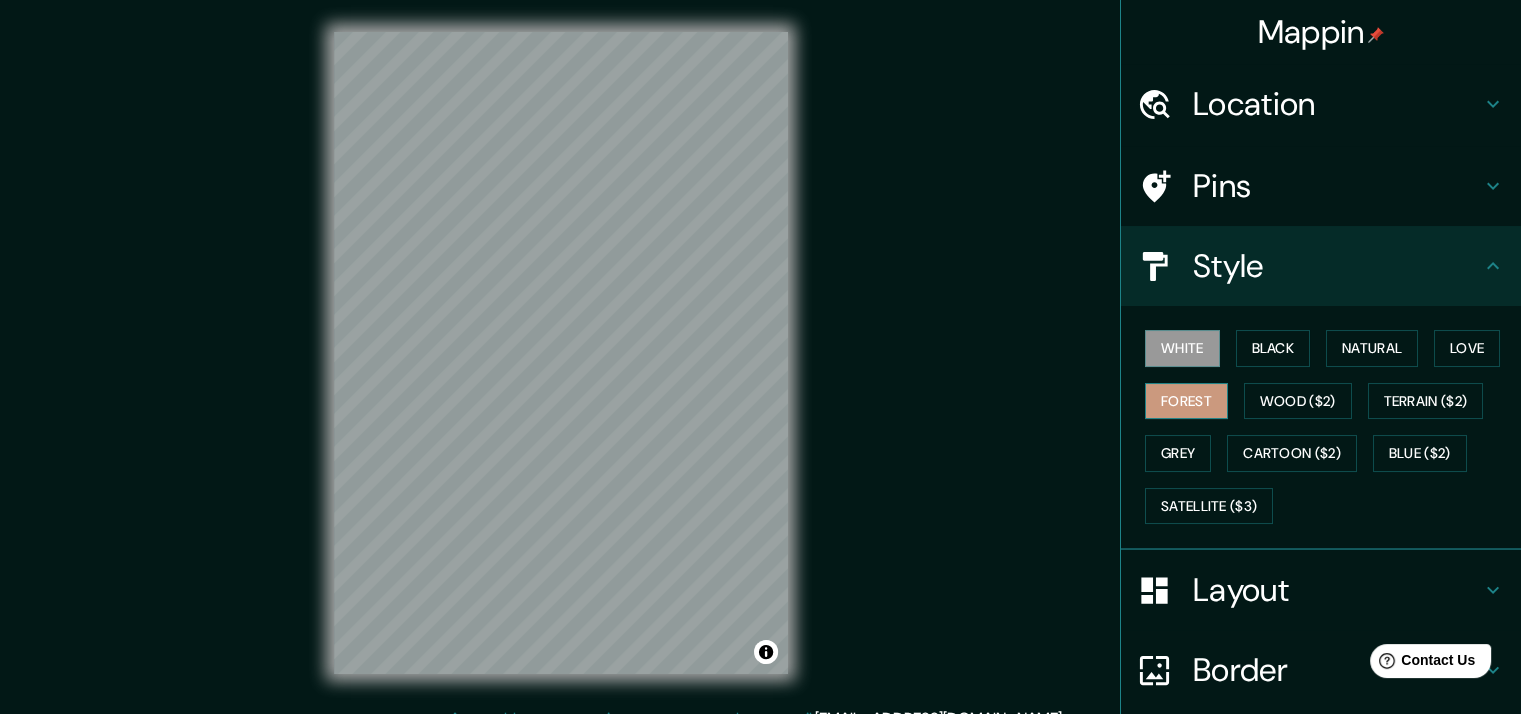 click on "Forest" at bounding box center [1186, 401] 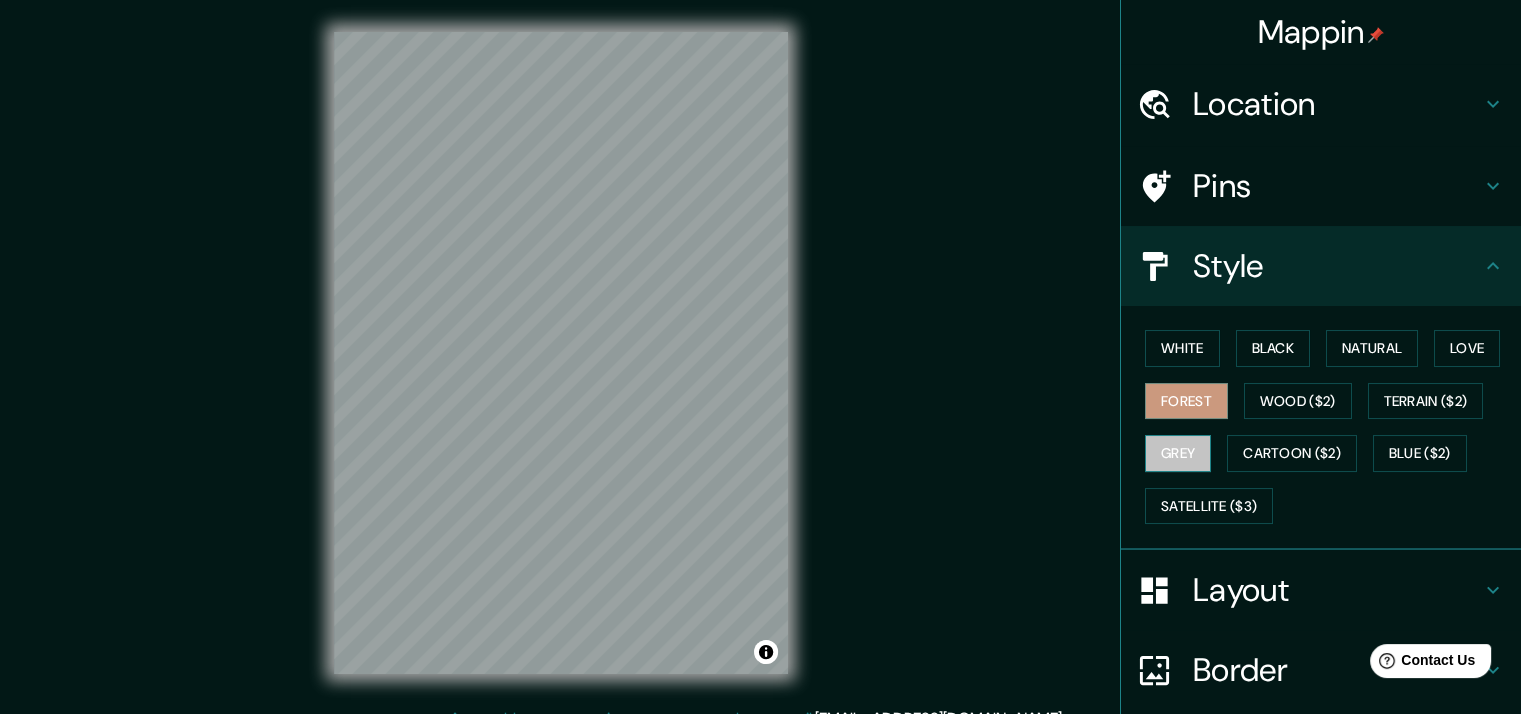 click on "Grey" at bounding box center (1178, 453) 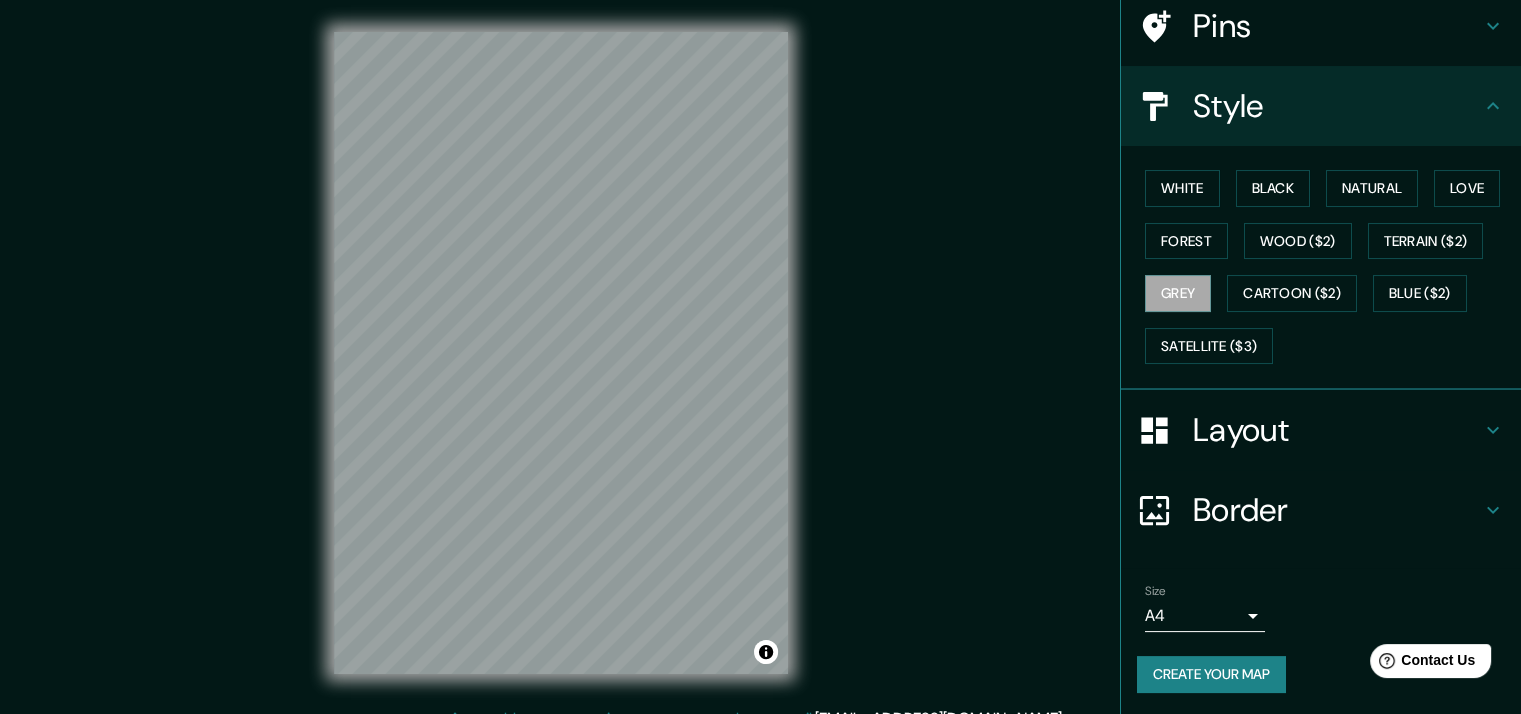 click on "Layout" at bounding box center (1321, 430) 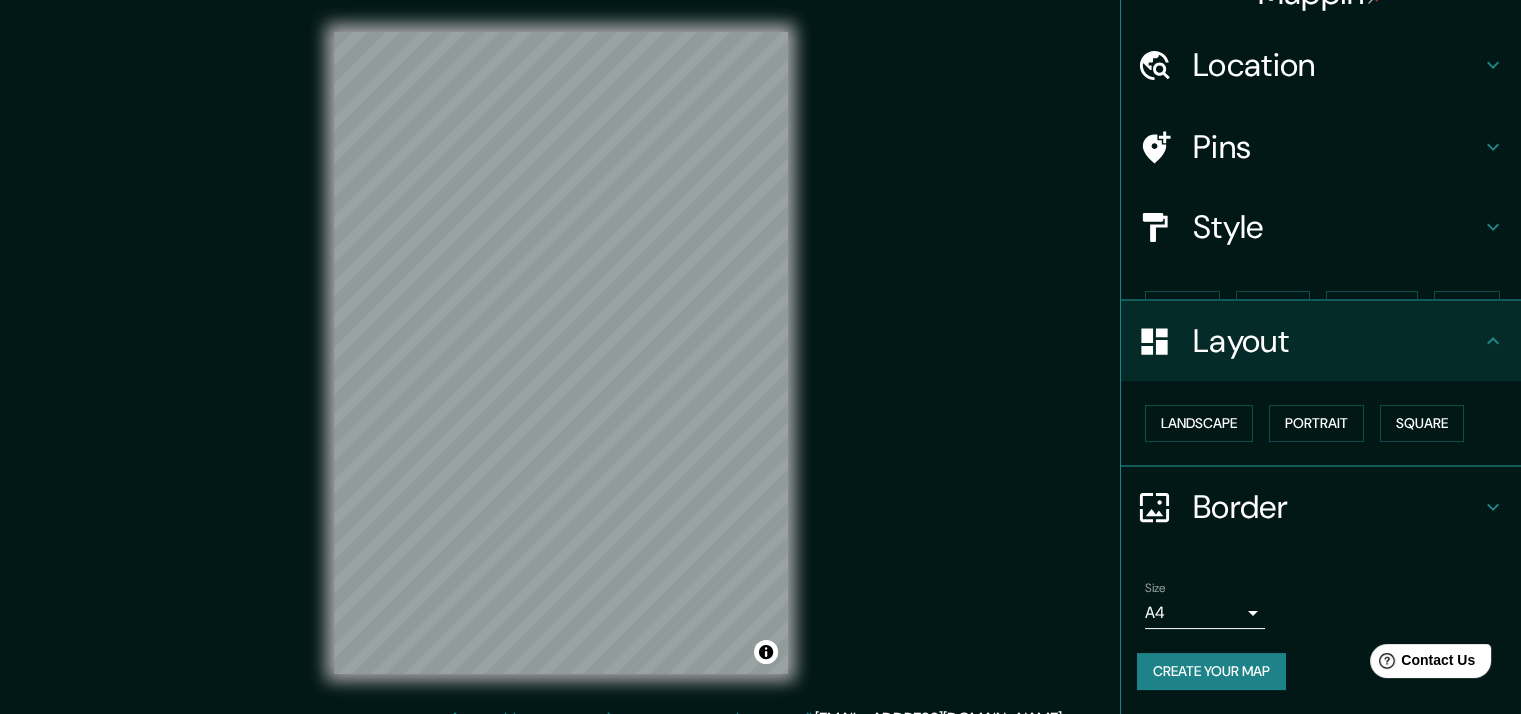 scroll, scrollTop: 4, scrollLeft: 0, axis: vertical 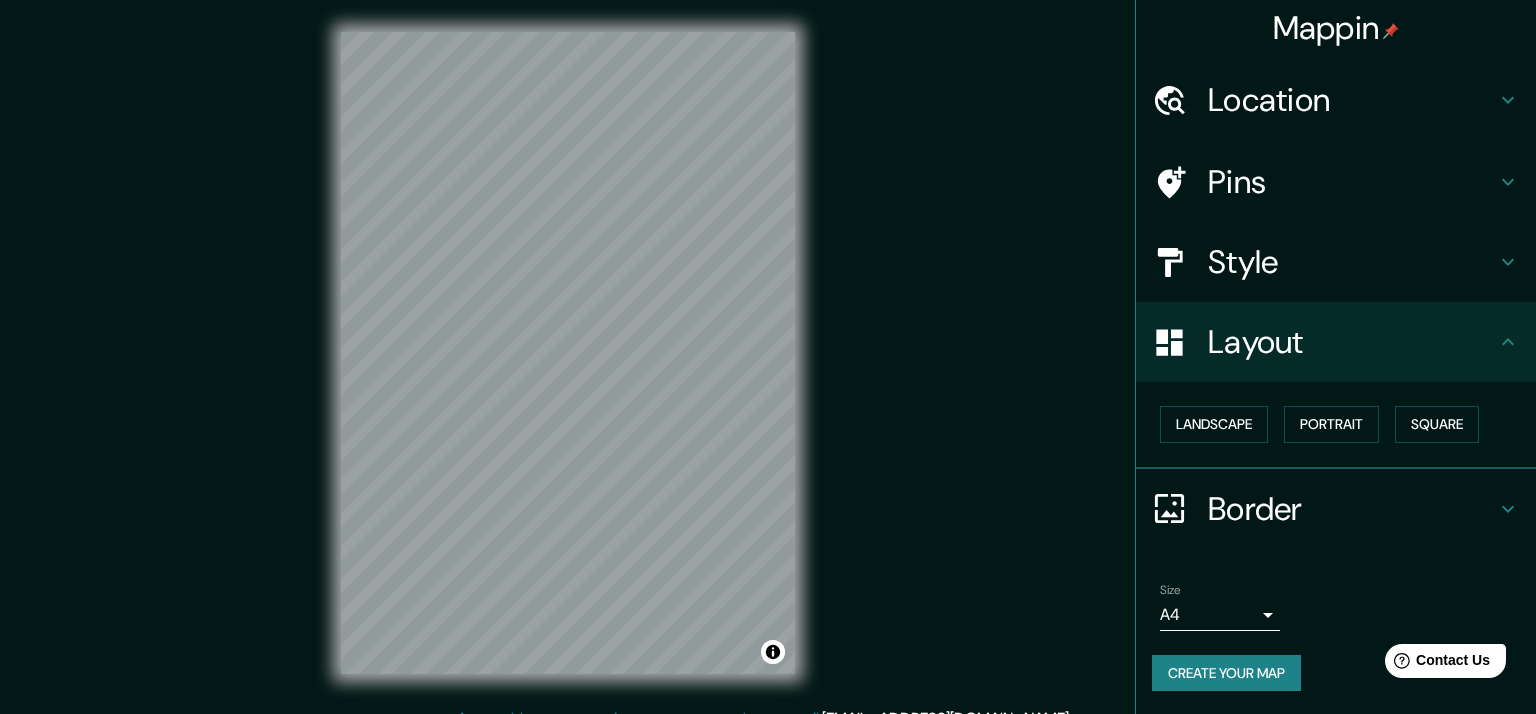 click on "Mappin Location [GEOGRAPHIC_DATA], [GEOGRAPHIC_DATA] Pins Style Layout Landscape Portrait Square Border Choose a border.  Hint : you can make layers of the frame opaque to create some cool effects. None Simple Transparent Fancy Size A4 single Create your map © Mapbox   © OpenStreetMap   Improve this map Any problems, suggestions, or concerns please email    [EMAIL_ADDRESS][DOMAIN_NAME] . . ." at bounding box center [768, 357] 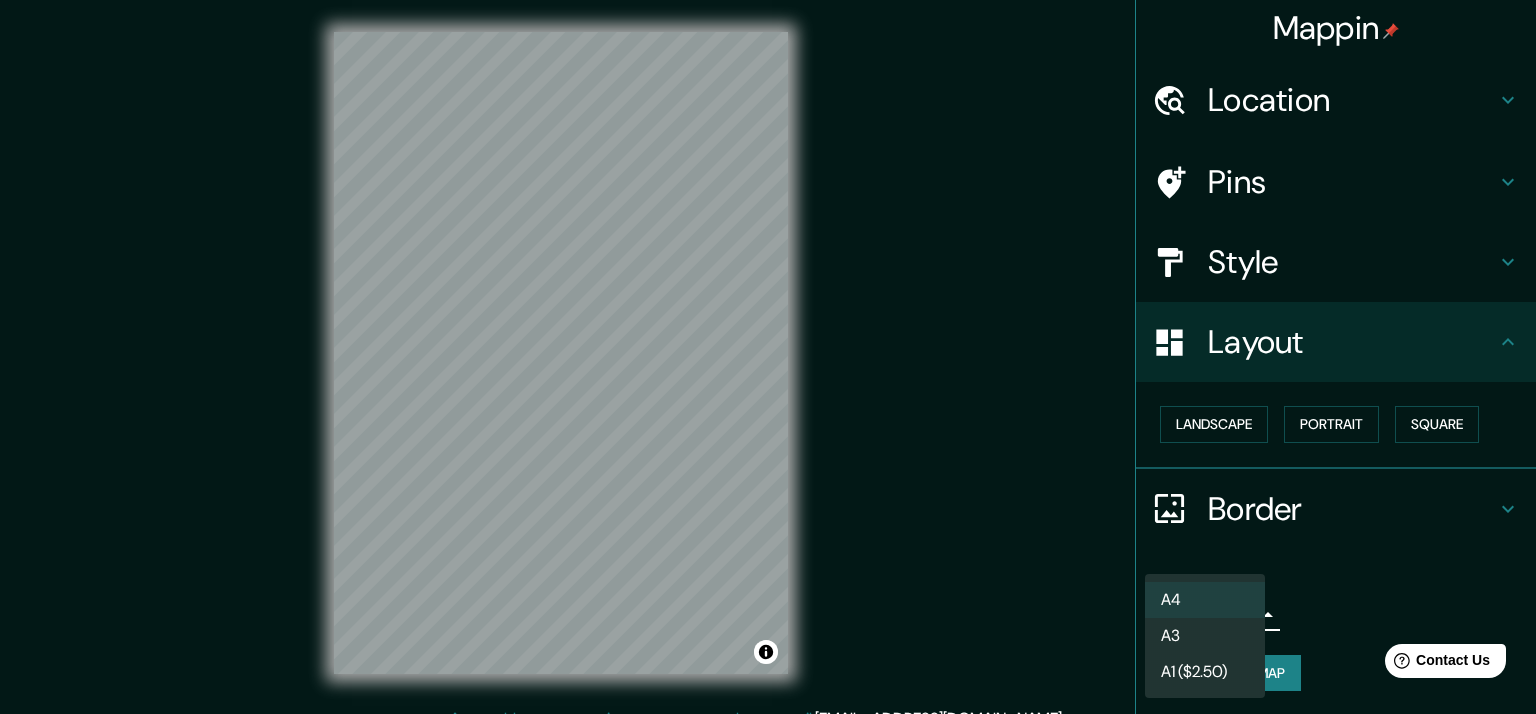 click at bounding box center (768, 357) 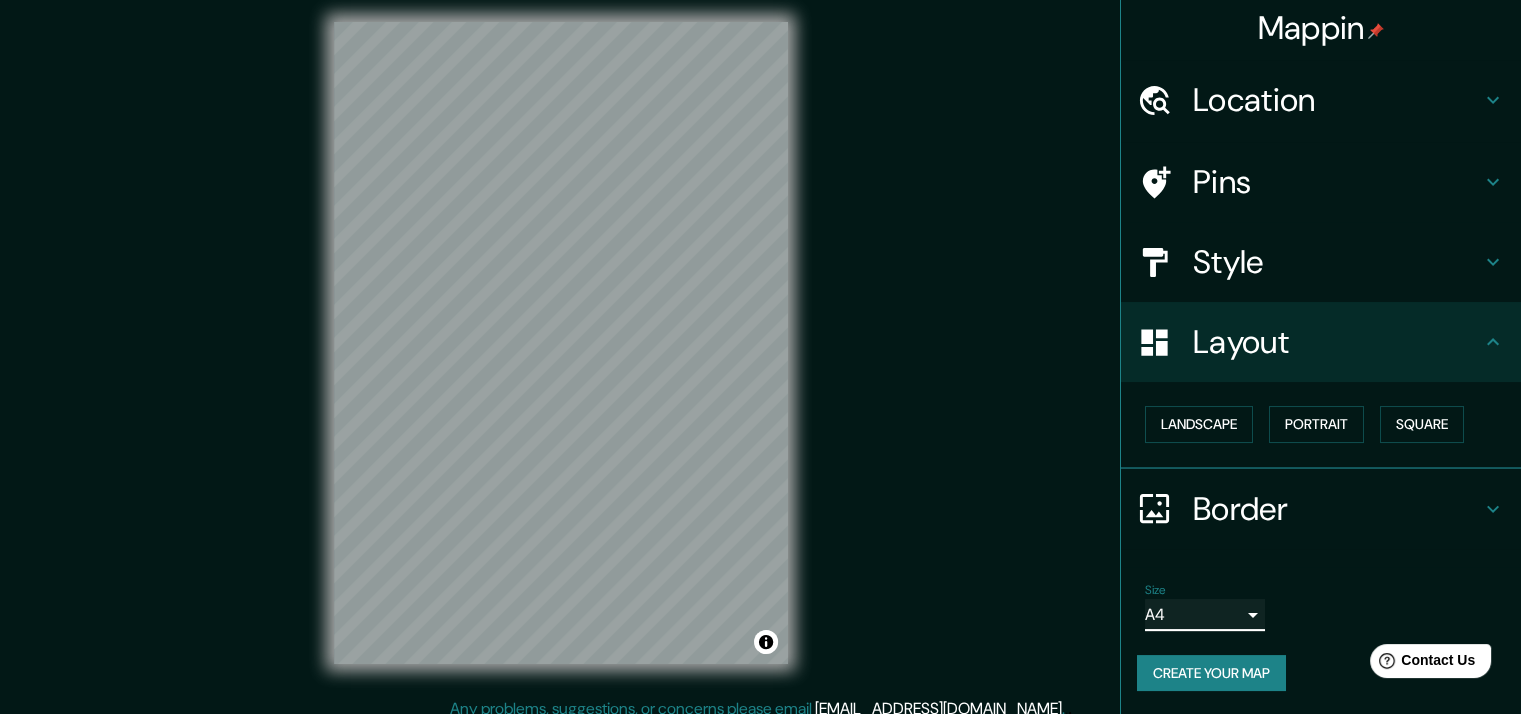 scroll, scrollTop: 24, scrollLeft: 0, axis: vertical 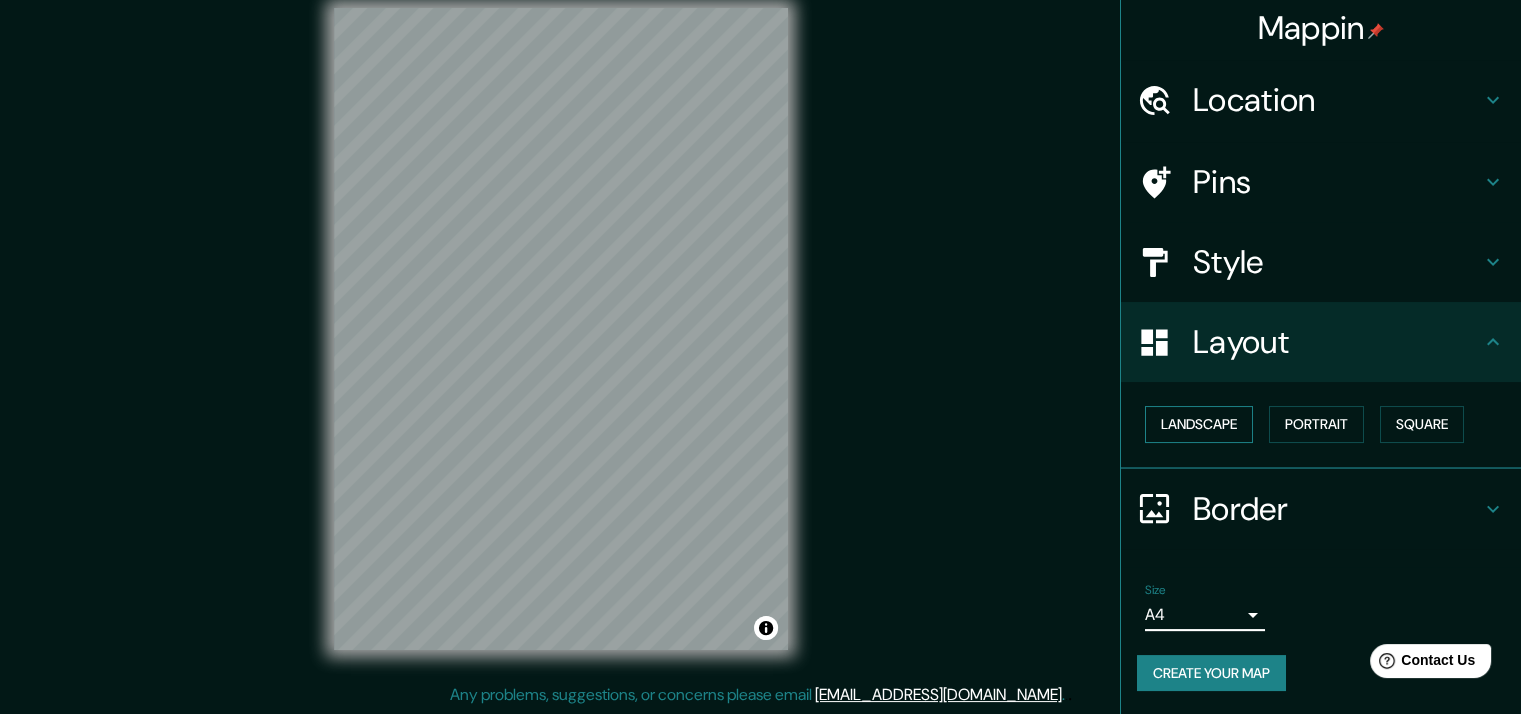 click on "Landscape" at bounding box center [1199, 424] 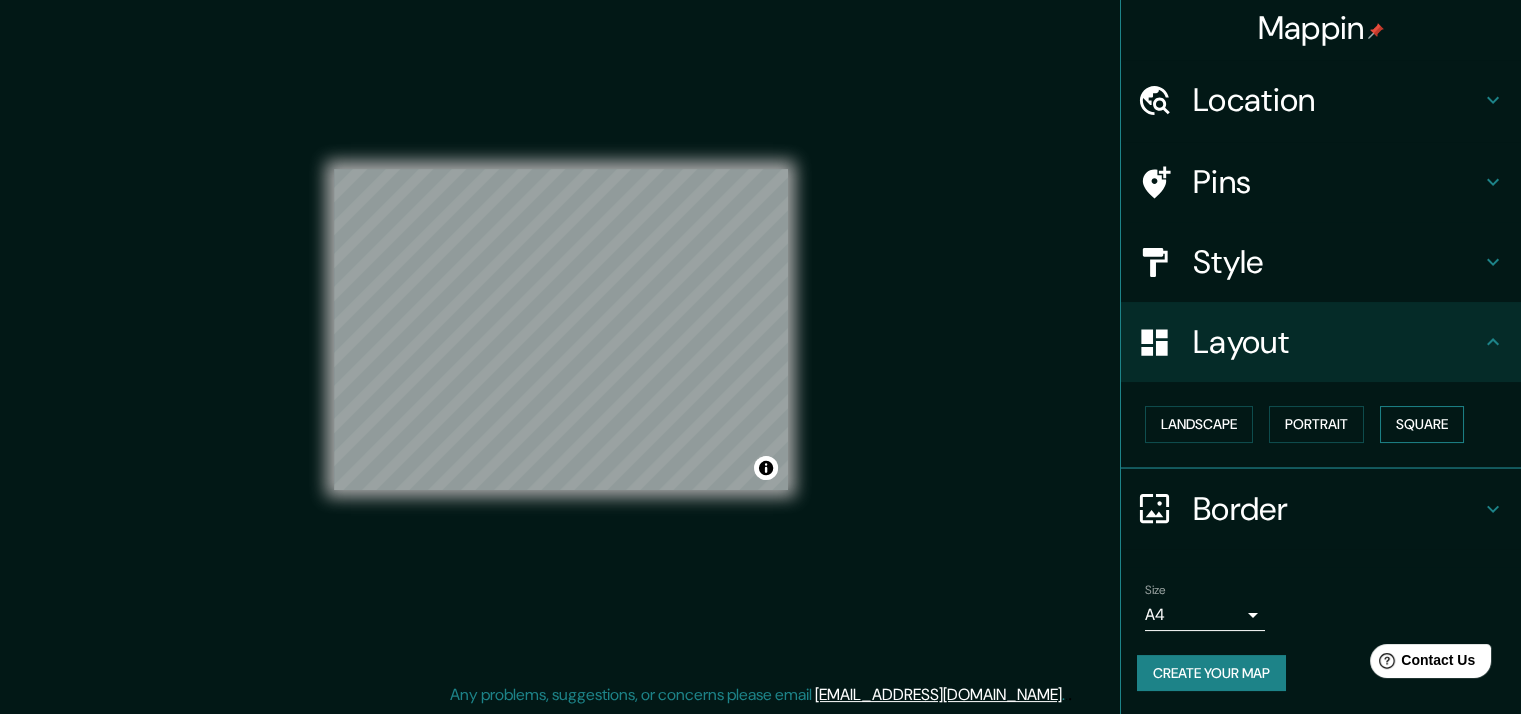 click on "Square" at bounding box center [1422, 424] 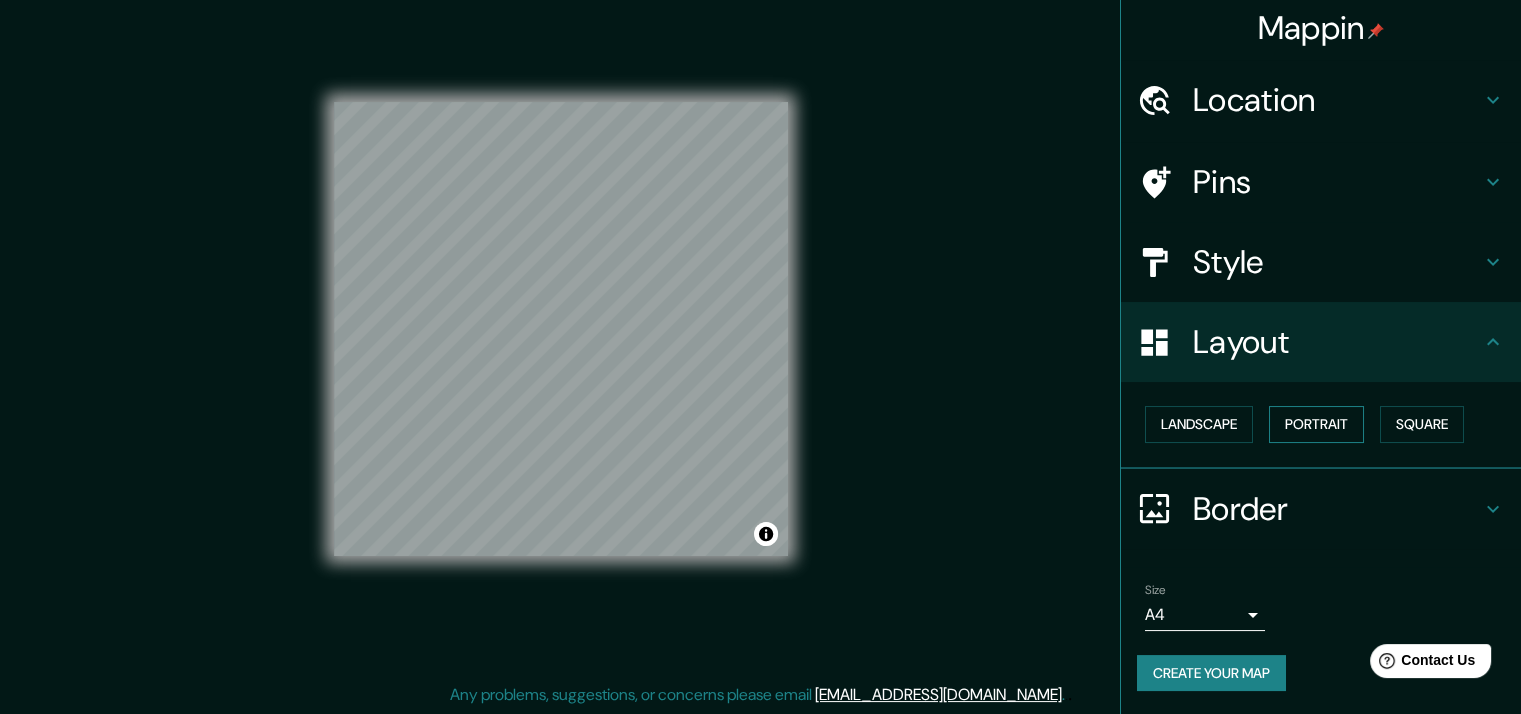 click on "Portrait" at bounding box center (1316, 424) 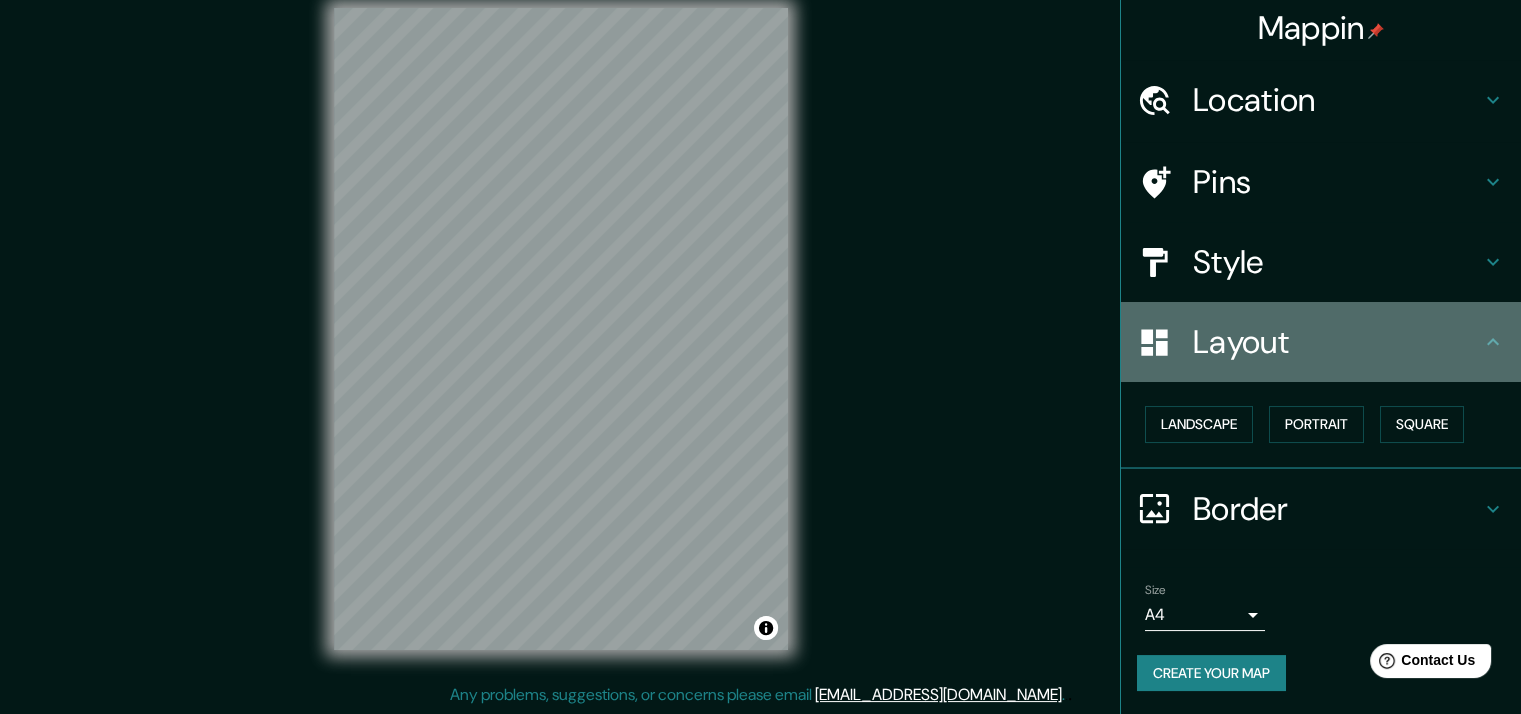 click on "Layout" at bounding box center (1321, 342) 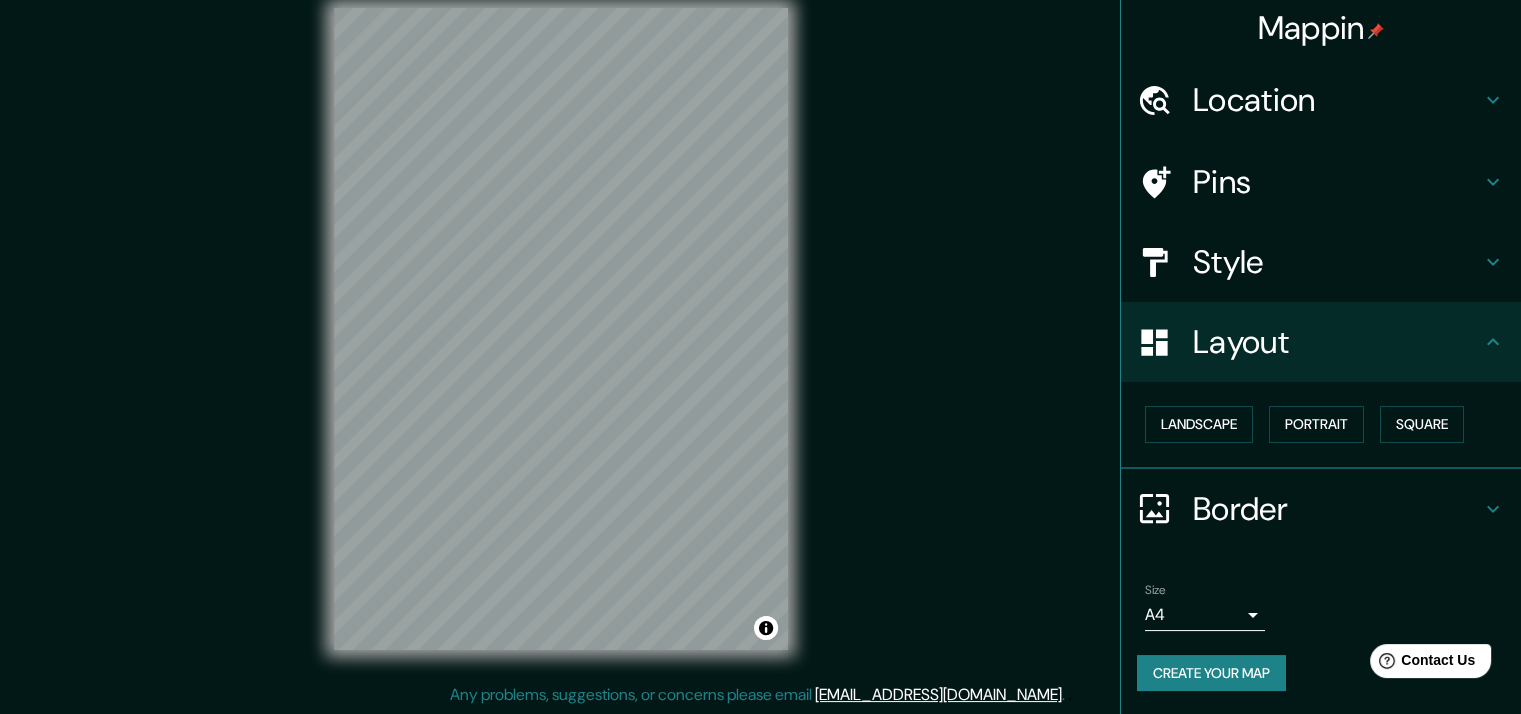 click on "Style" at bounding box center (1337, 262) 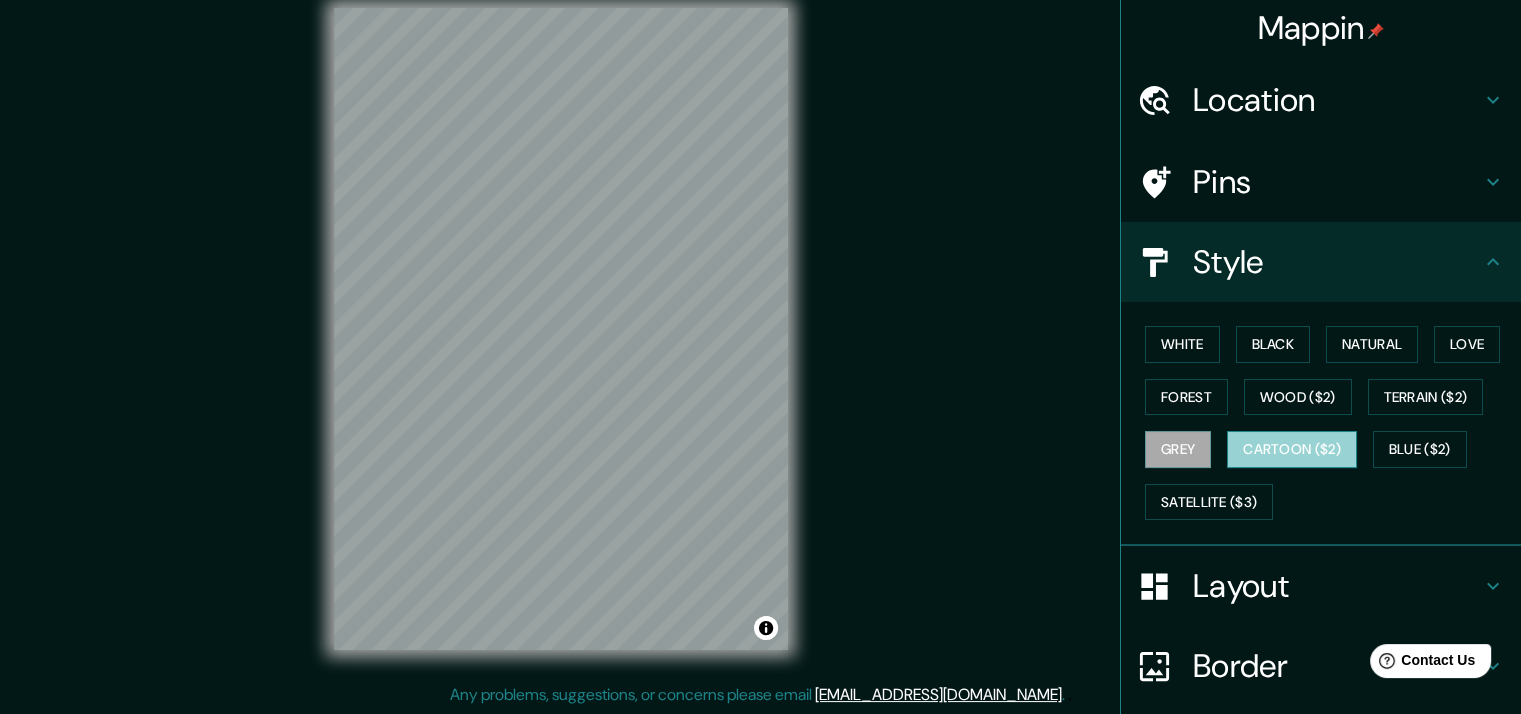 click on "Cartoon ($2)" at bounding box center (1292, 449) 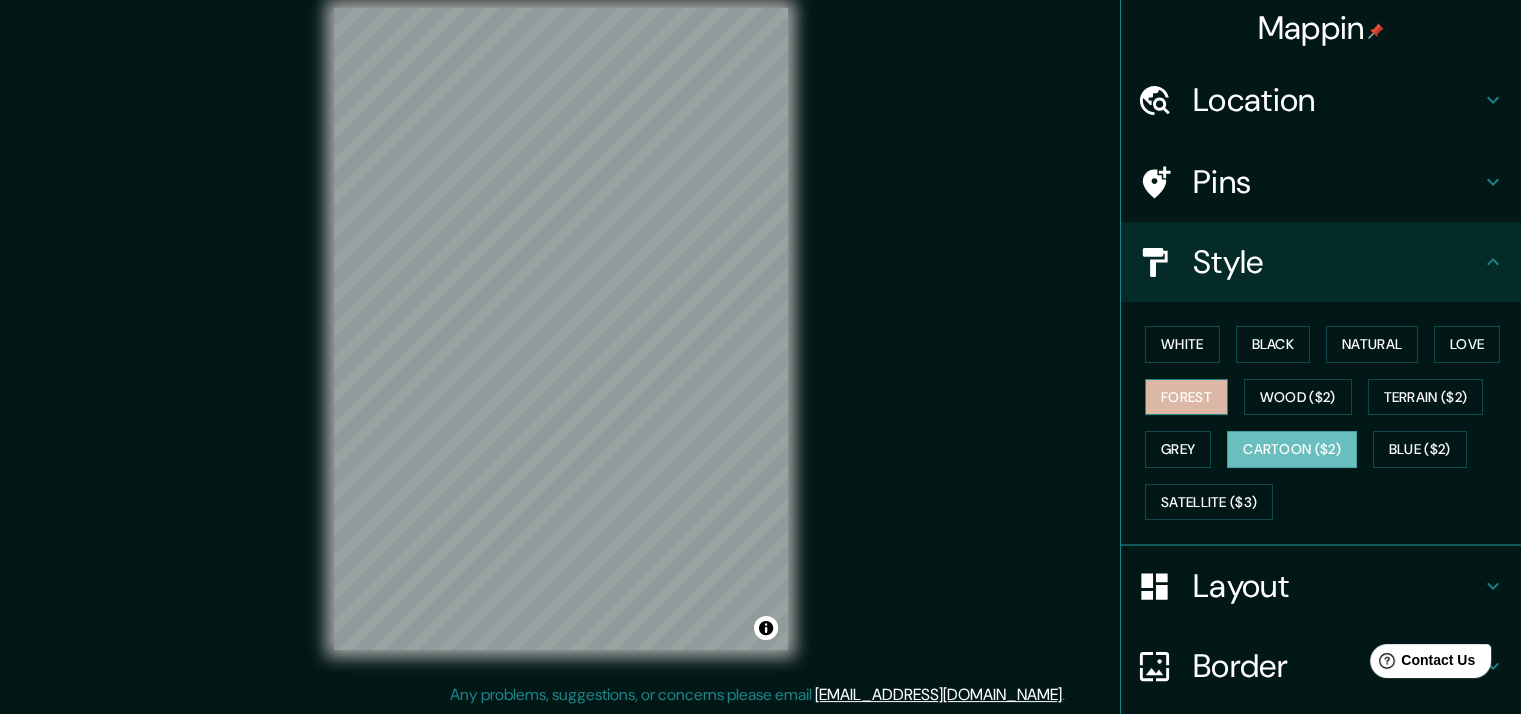 click on "Forest" at bounding box center (1186, 397) 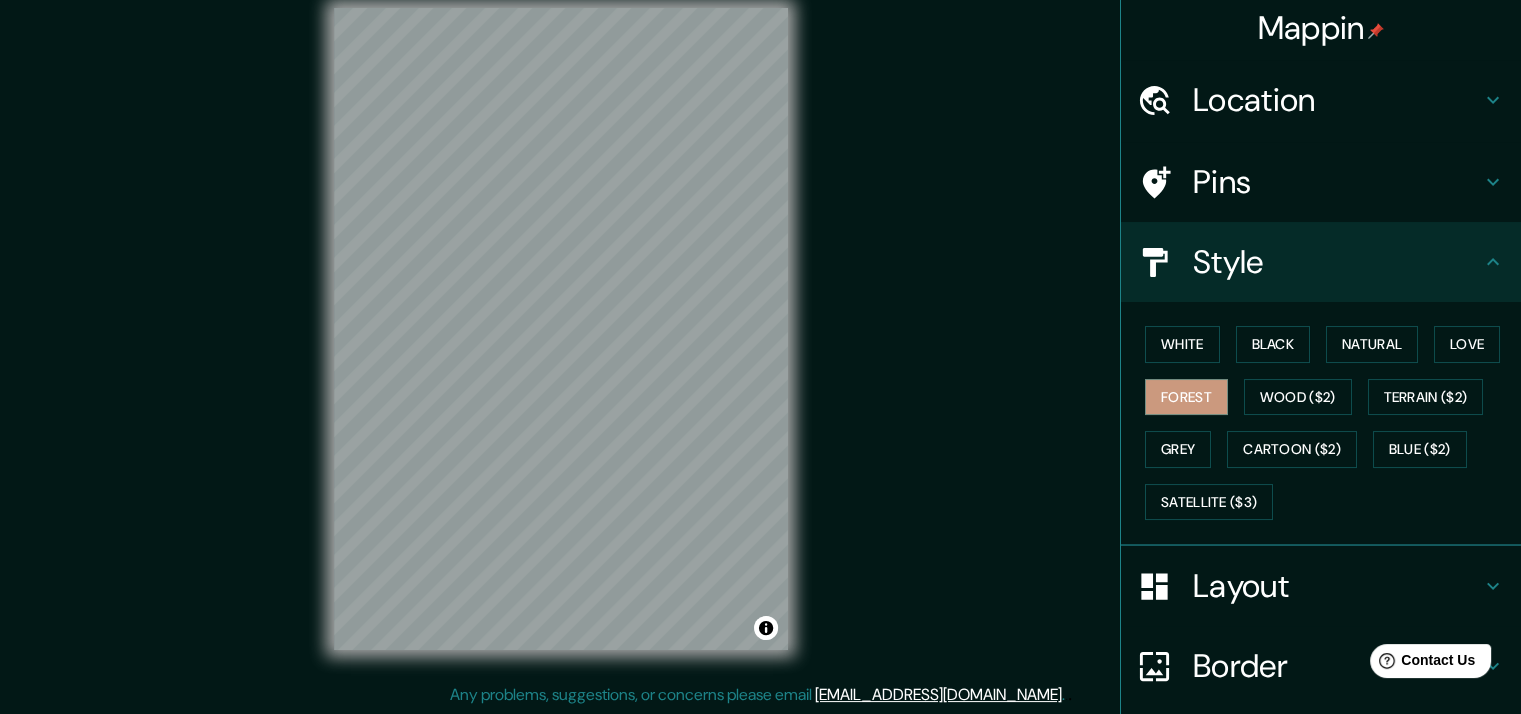 click on "White Black Natural Love Forest Wood ($2) Terrain ($2) Grey Cartoon ($2) Blue ($2) Satellite ($3)" at bounding box center [1329, 423] 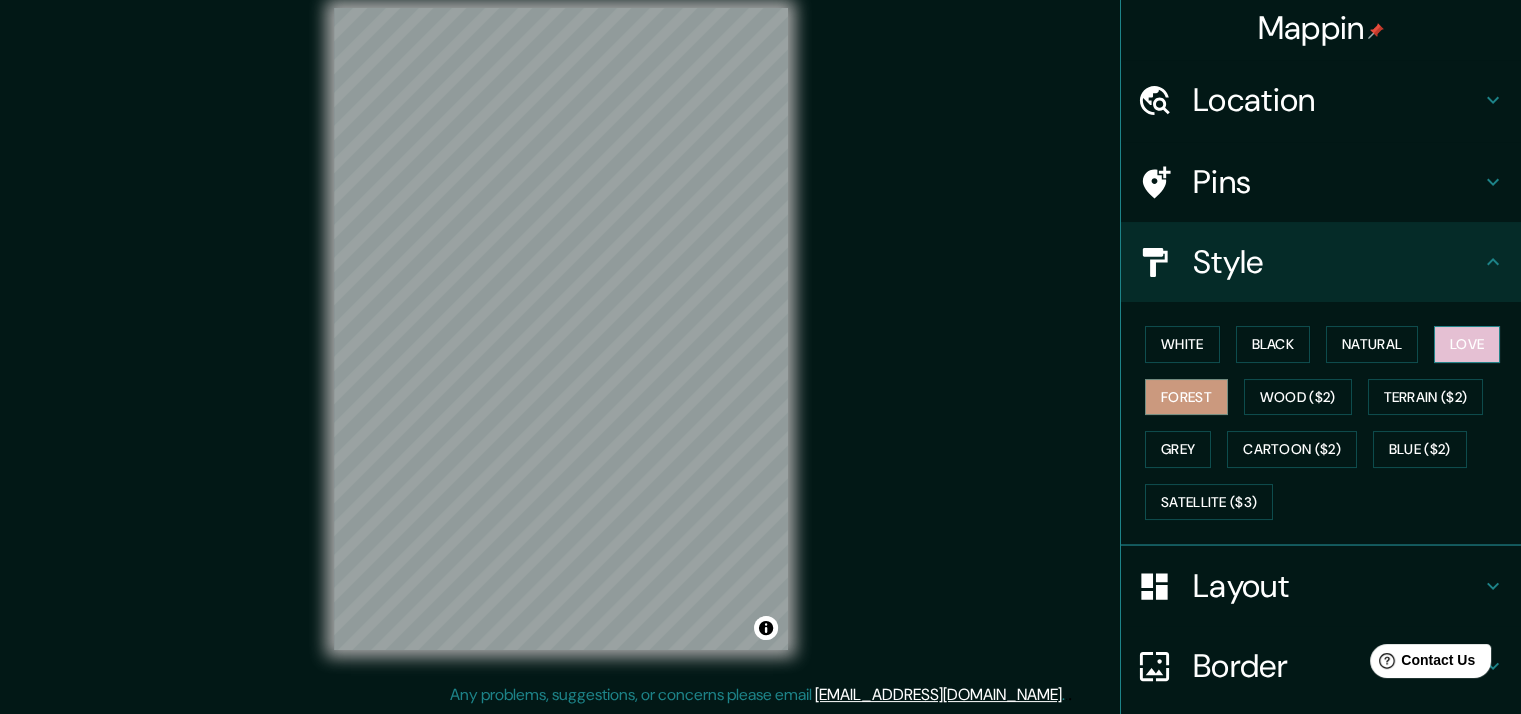 click on "Love" at bounding box center [1467, 344] 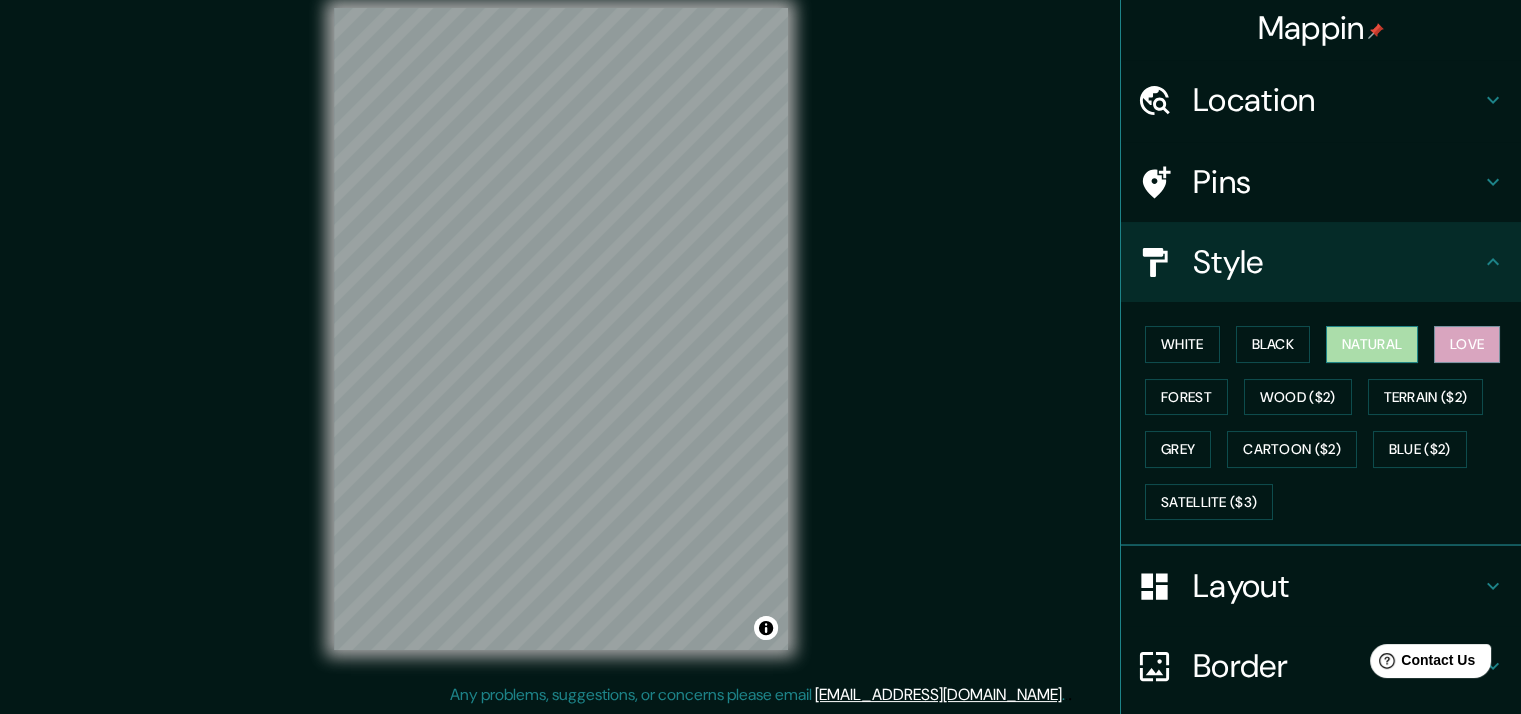click on "Natural" at bounding box center [1372, 344] 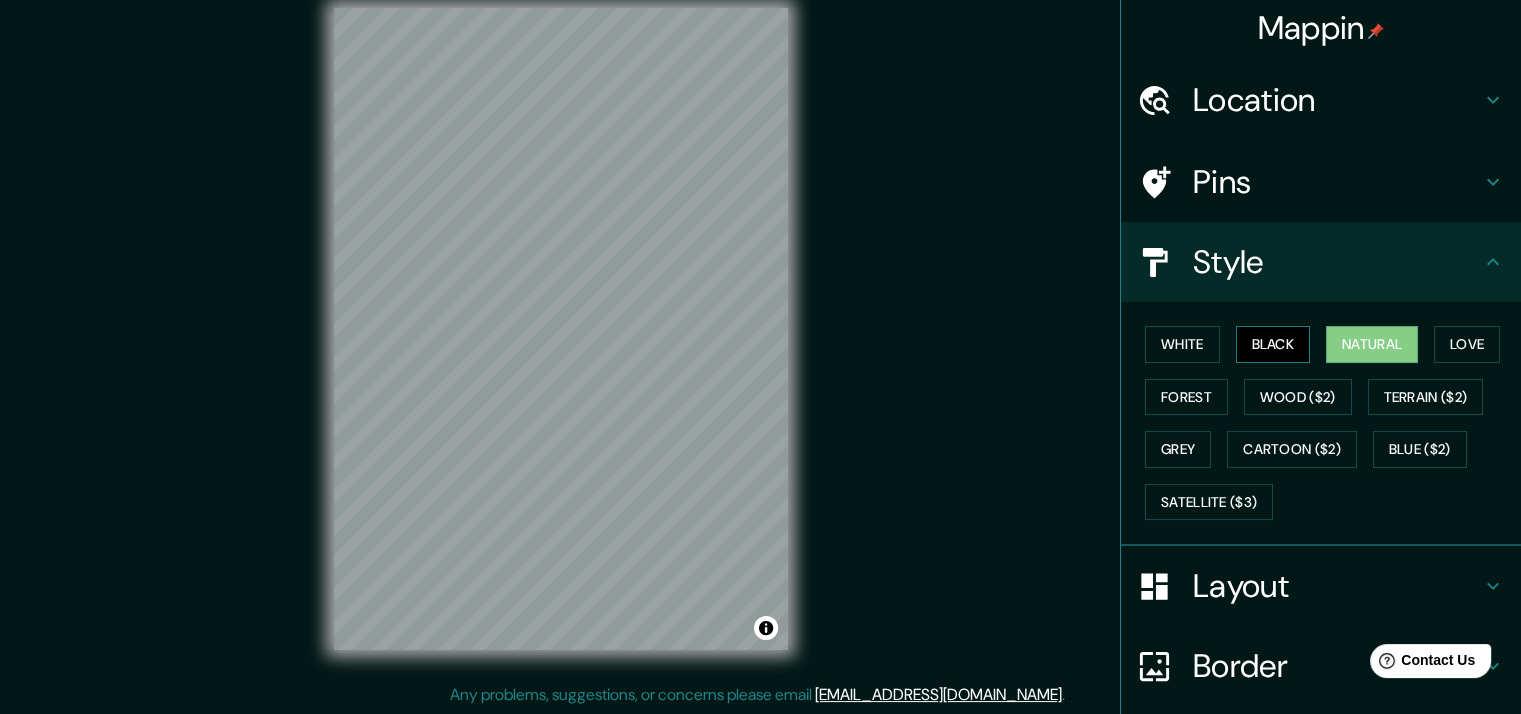 click on "Black" at bounding box center [1273, 344] 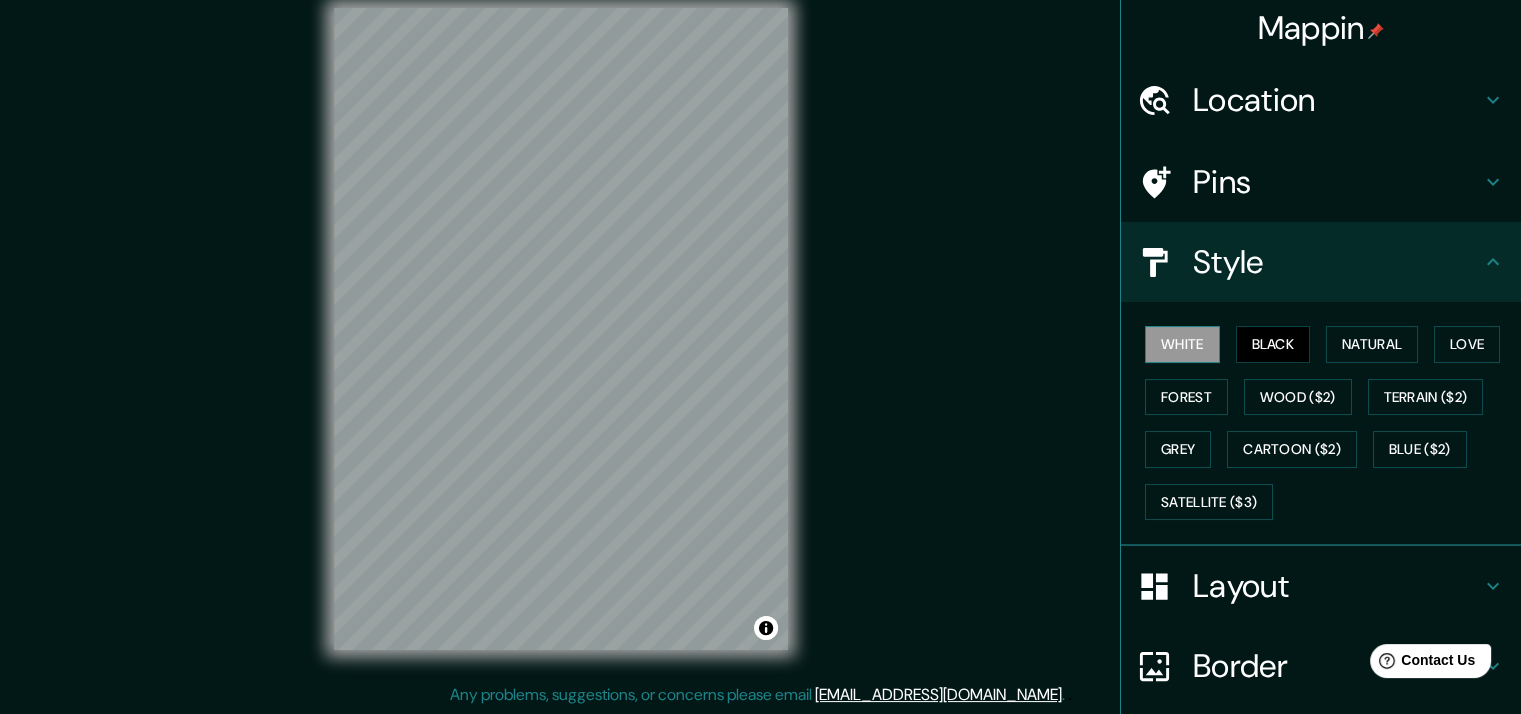 click on "White" at bounding box center [1182, 344] 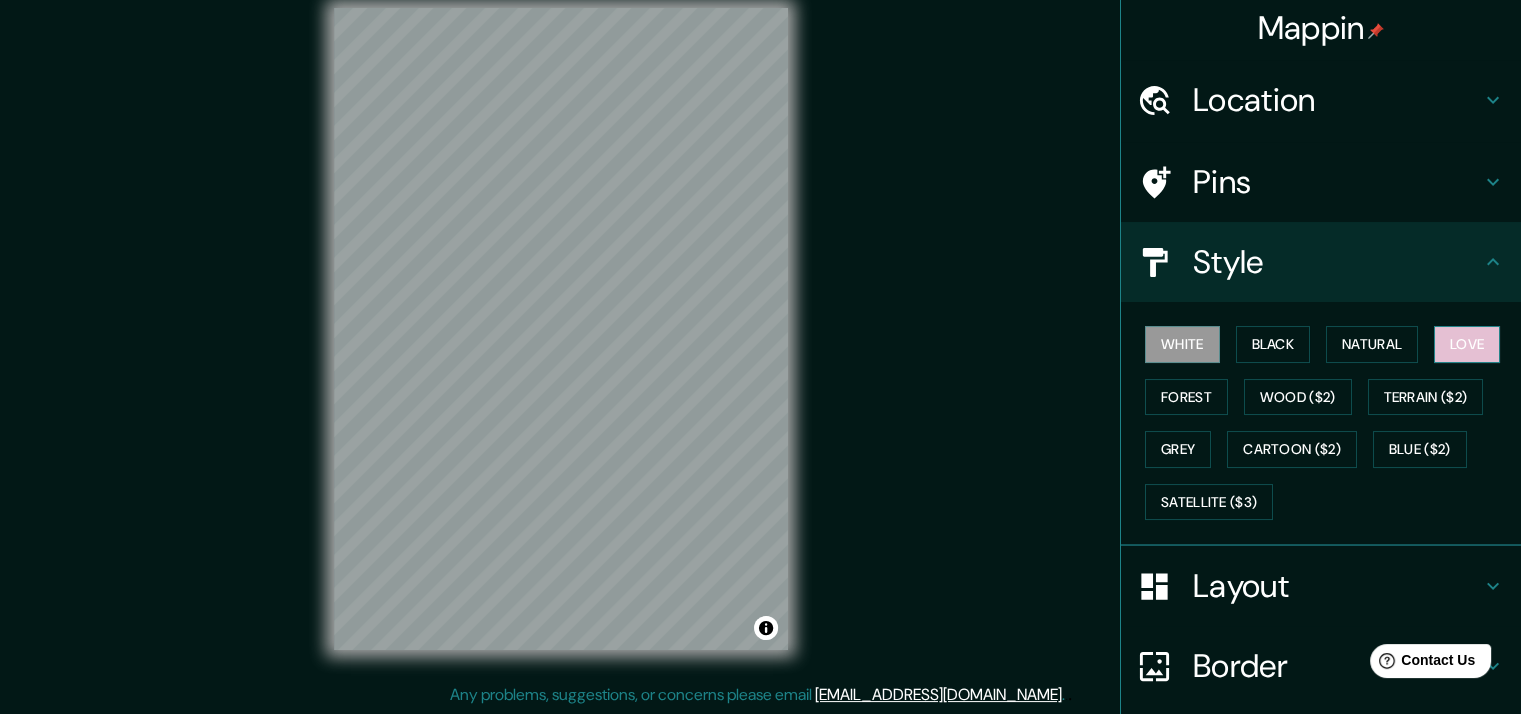 click on "Love" at bounding box center (1467, 344) 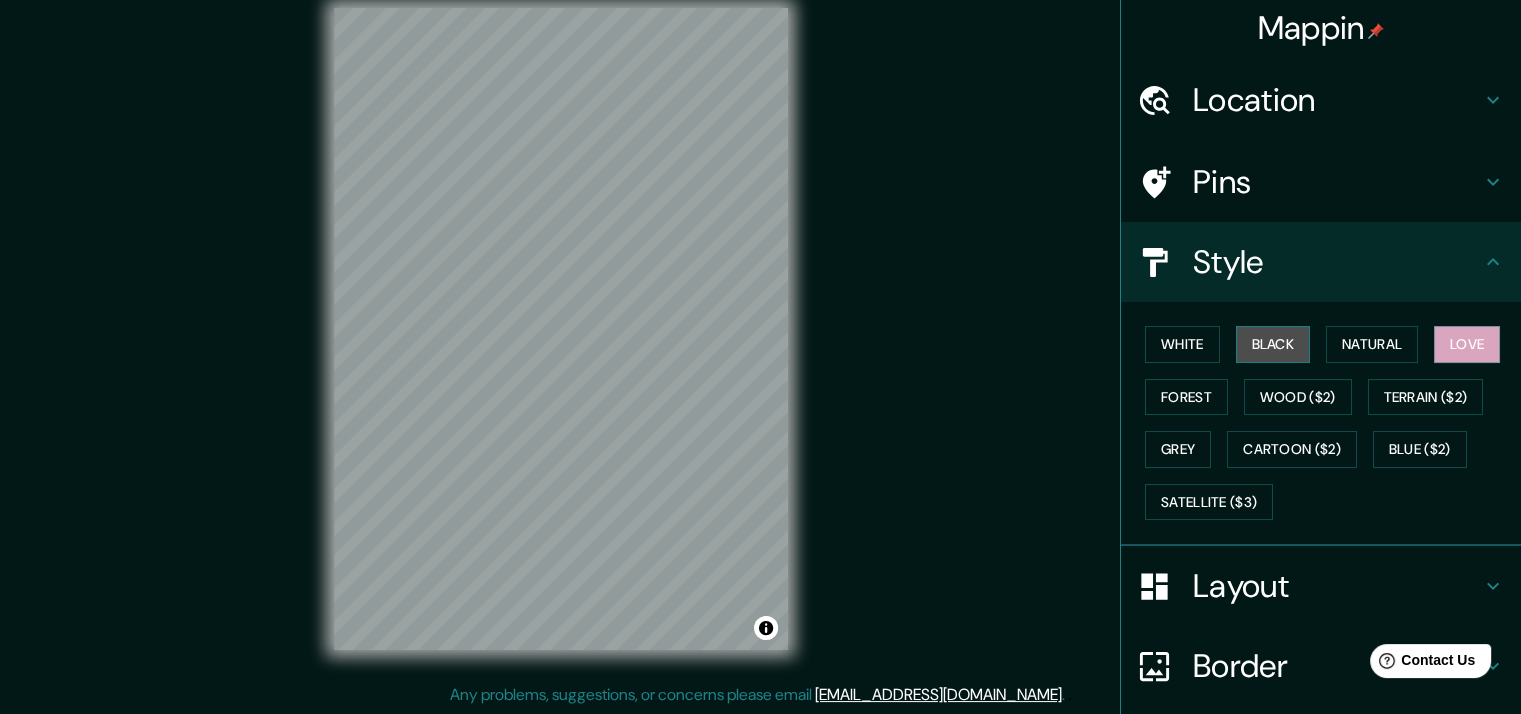 click on "Black" at bounding box center (1273, 344) 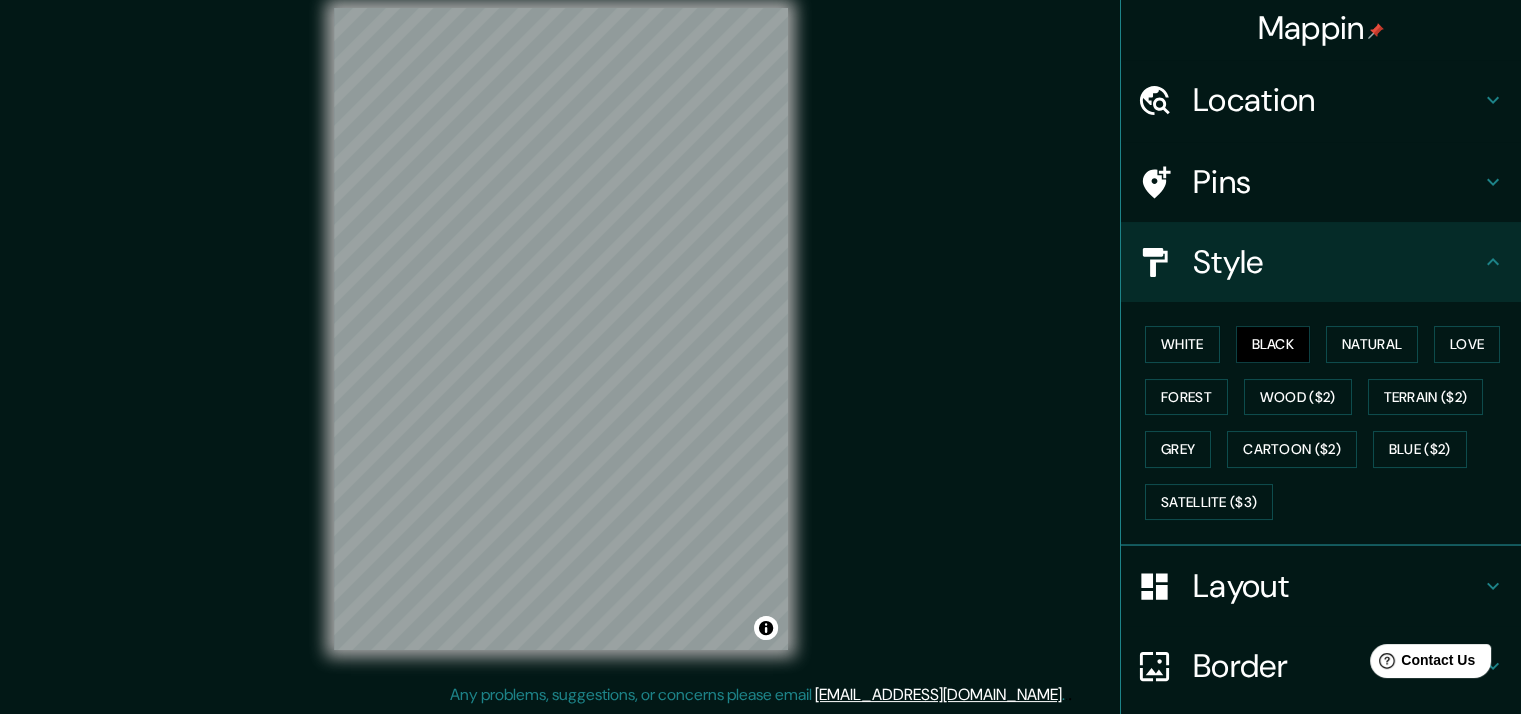click on "Mappin Location [GEOGRAPHIC_DATA], [GEOGRAPHIC_DATA] Pins Style White Black Natural Love Forest Wood ($2) Terrain ($2) Grey Cartoon ($2) Blue ($2) Satellite ($3) Layout Border Choose a border.  Hint : you can make layers of the frame opaque to create some cool effects. None Simple Transparent Fancy Size A4 single Create your map © Mapbox   © OpenStreetMap   Improve this map Any problems, suggestions, or concerns please email    [EMAIL_ADDRESS][DOMAIN_NAME] . . ." at bounding box center (760, 333) 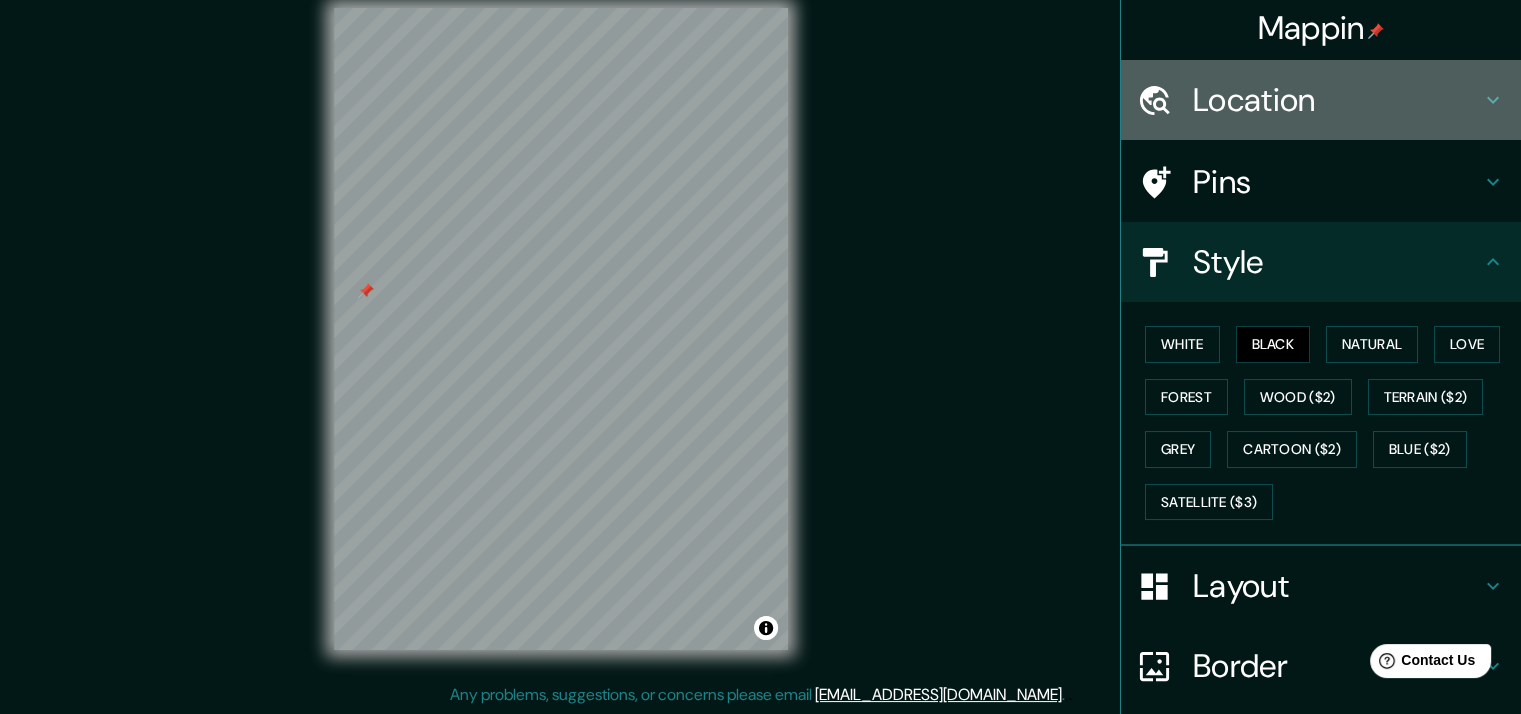 click on "Location" at bounding box center (1337, 100) 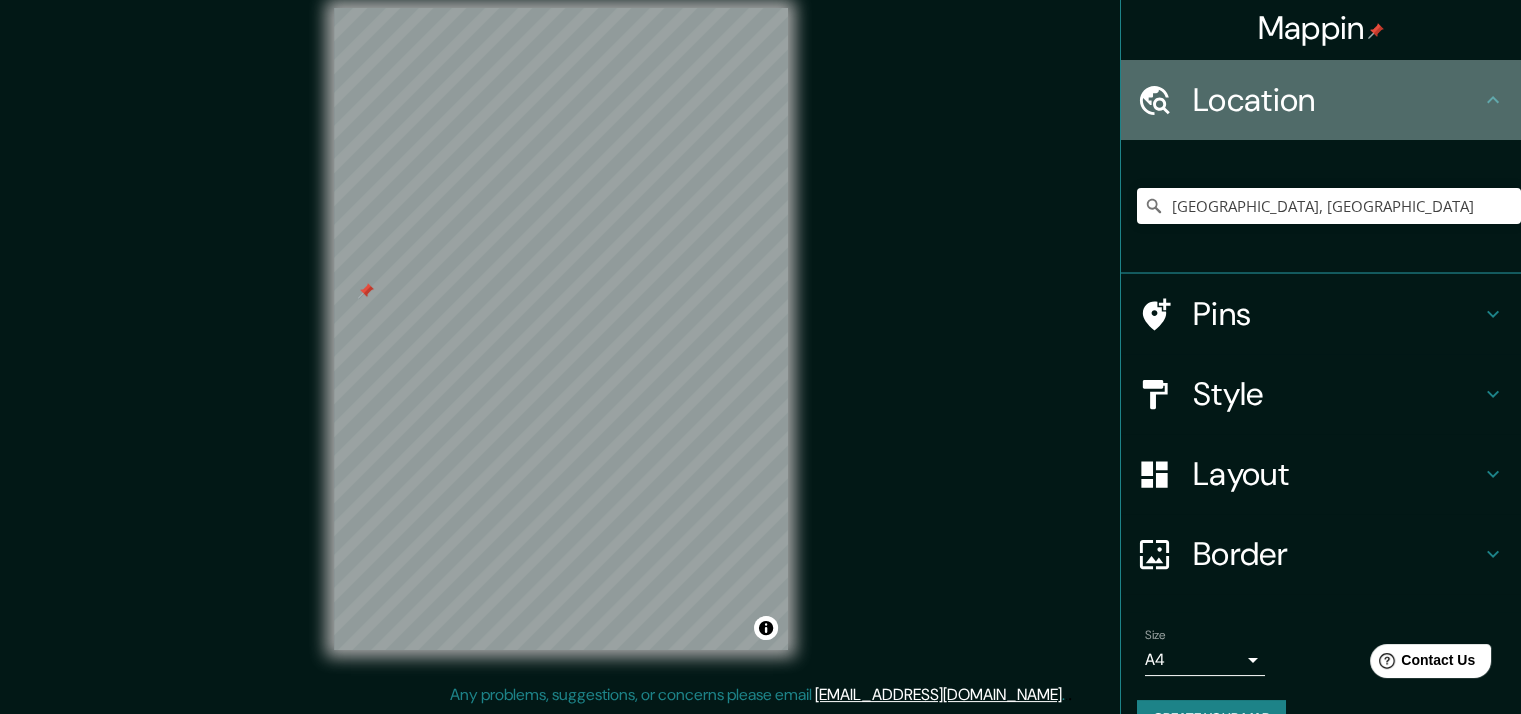 click on "Location" at bounding box center (1337, 100) 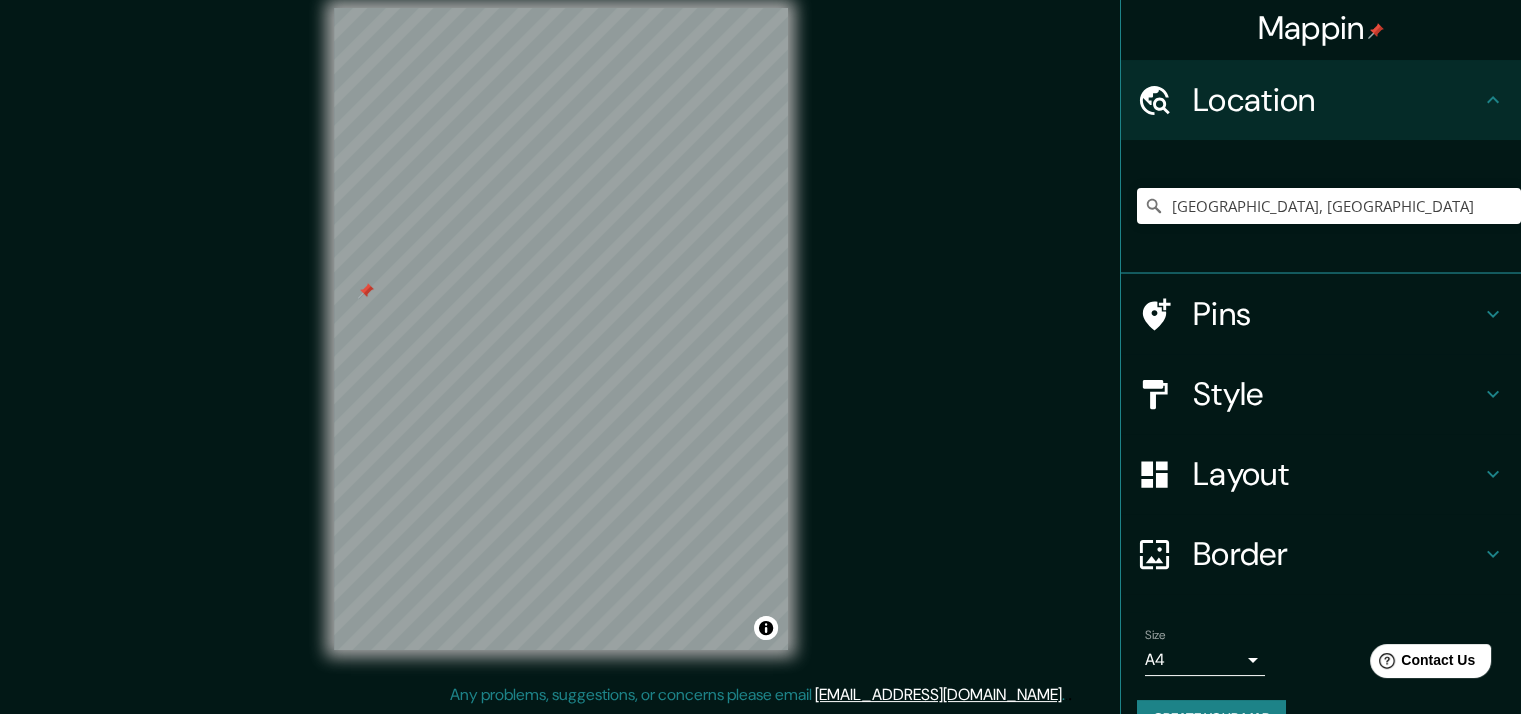 click on "Pins" at bounding box center [1337, 314] 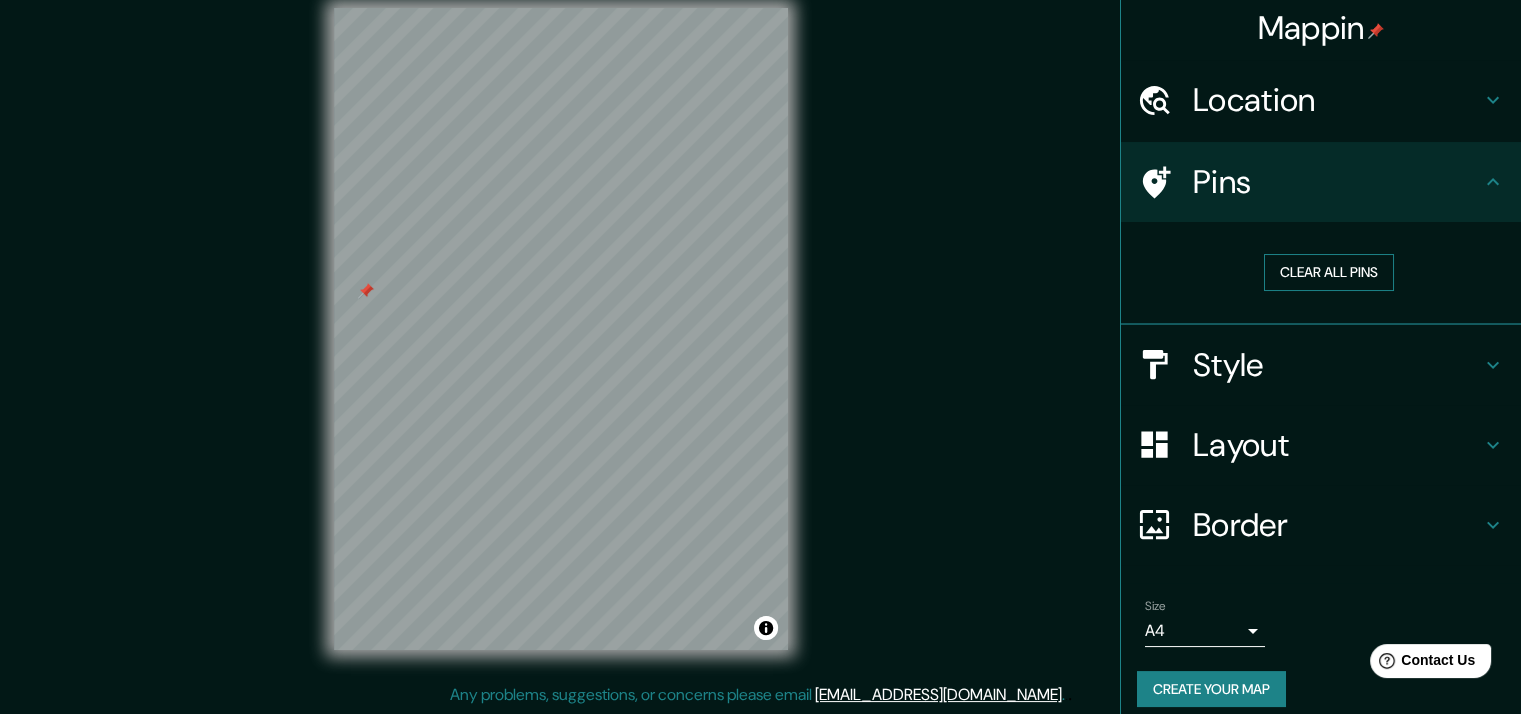 click on "Clear all pins" at bounding box center (1329, 272) 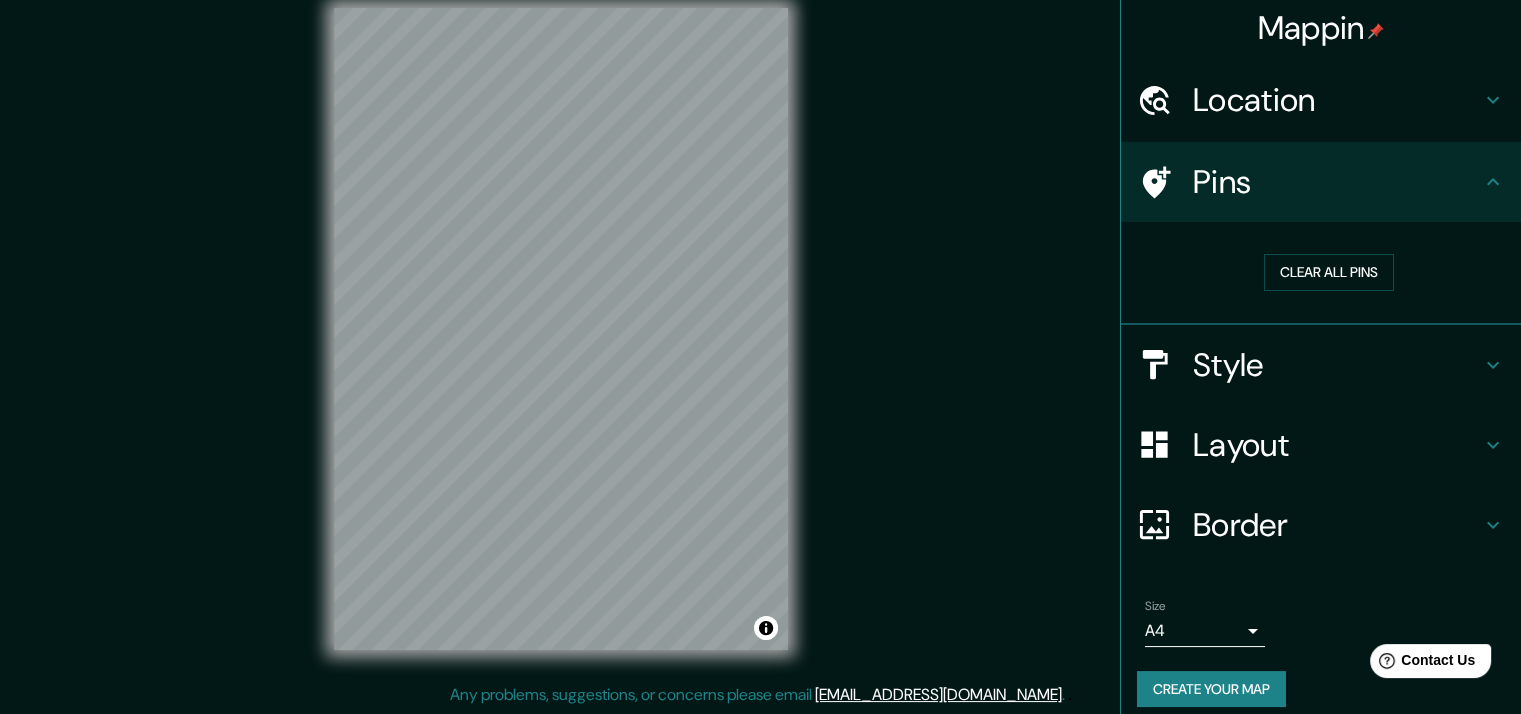 click on "Mappin Location [GEOGRAPHIC_DATA], [GEOGRAPHIC_DATA] Pins Clear all pins Style Layout Border Choose a border.  Hint : you can make layers of the frame opaque to create some cool effects. None Simple Transparent Fancy Size A4 single Create your map © Mapbox   © OpenStreetMap   Improve this map Any problems, suggestions, or concerns please email    [EMAIL_ADDRESS][DOMAIN_NAME] . . ." at bounding box center [760, 345] 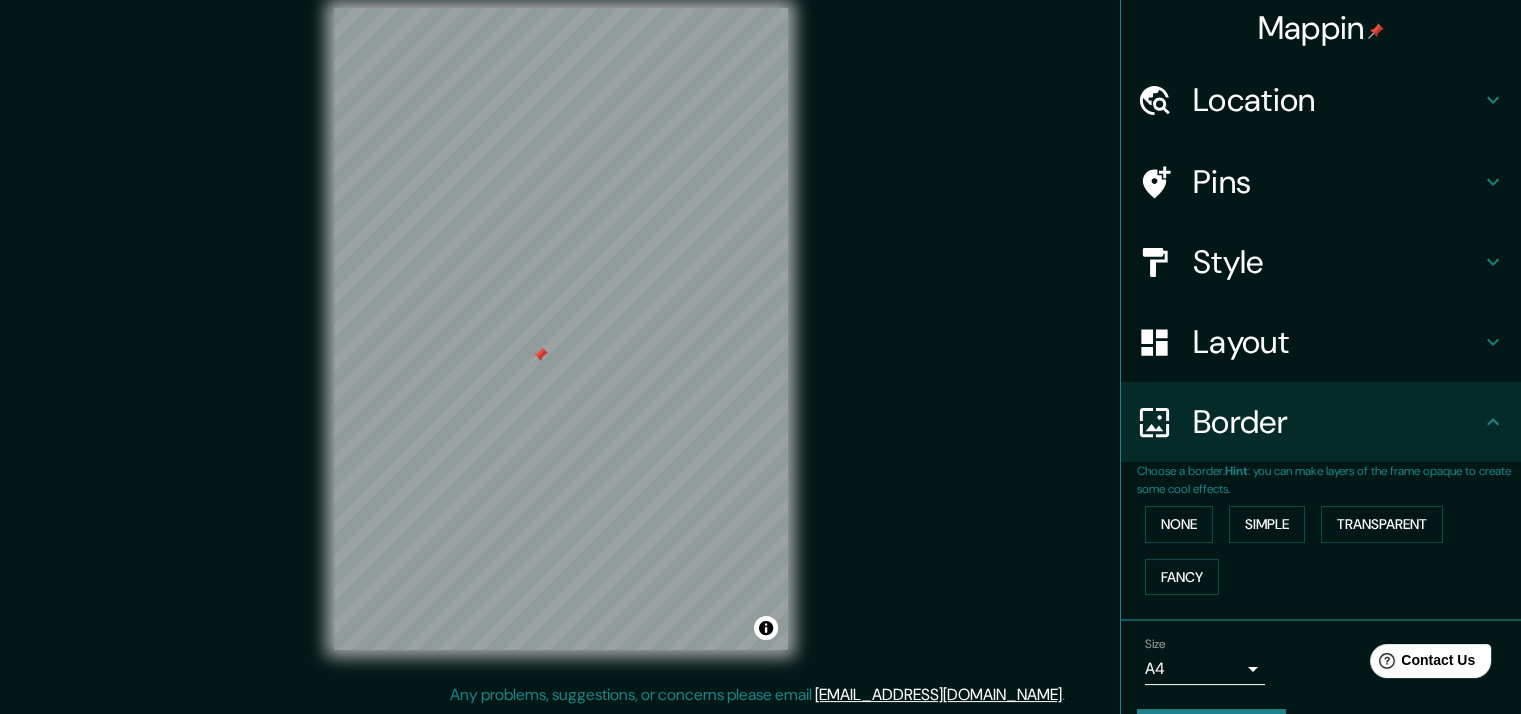 click on "Pins" at bounding box center [1337, 182] 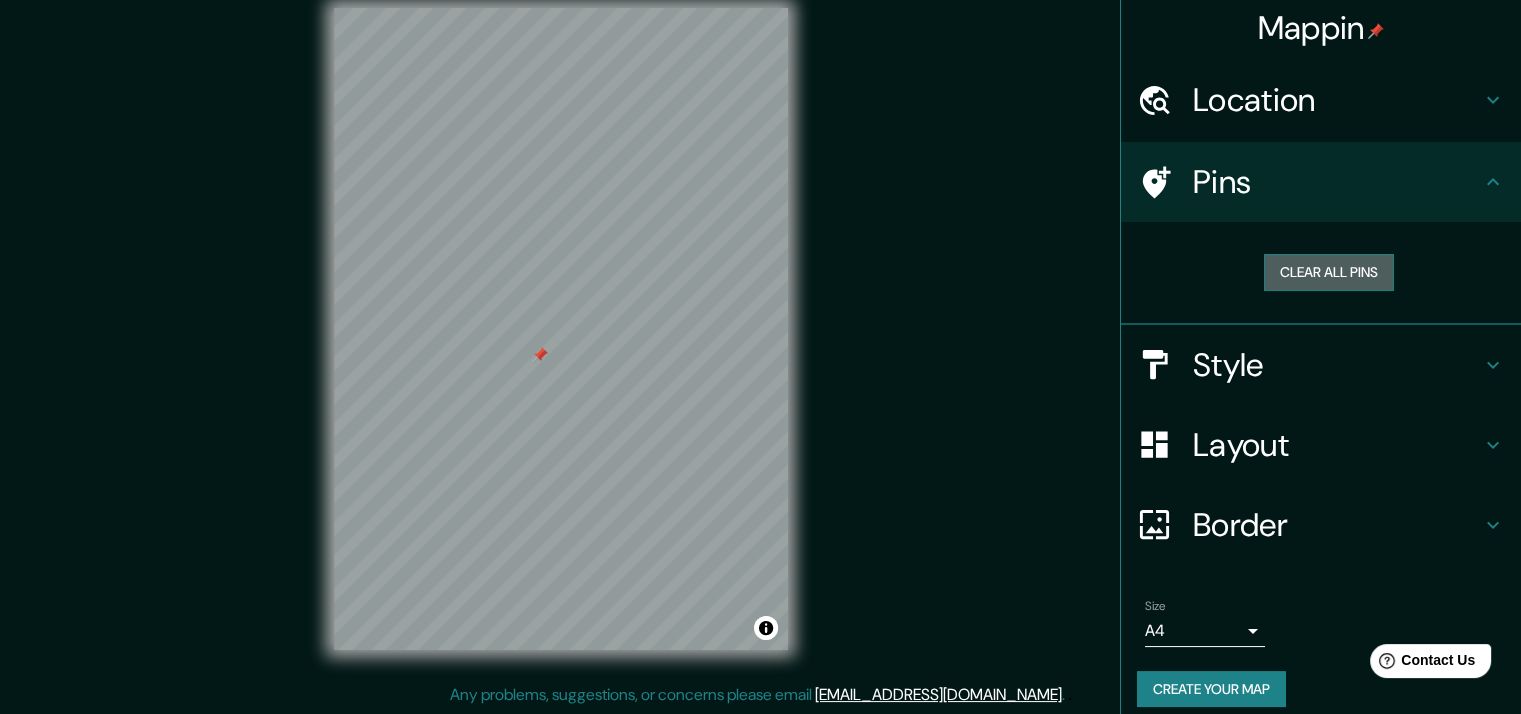 drag, startPoint x: 1328, startPoint y: 274, endPoint x: 1214, endPoint y: 261, distance: 114.73883 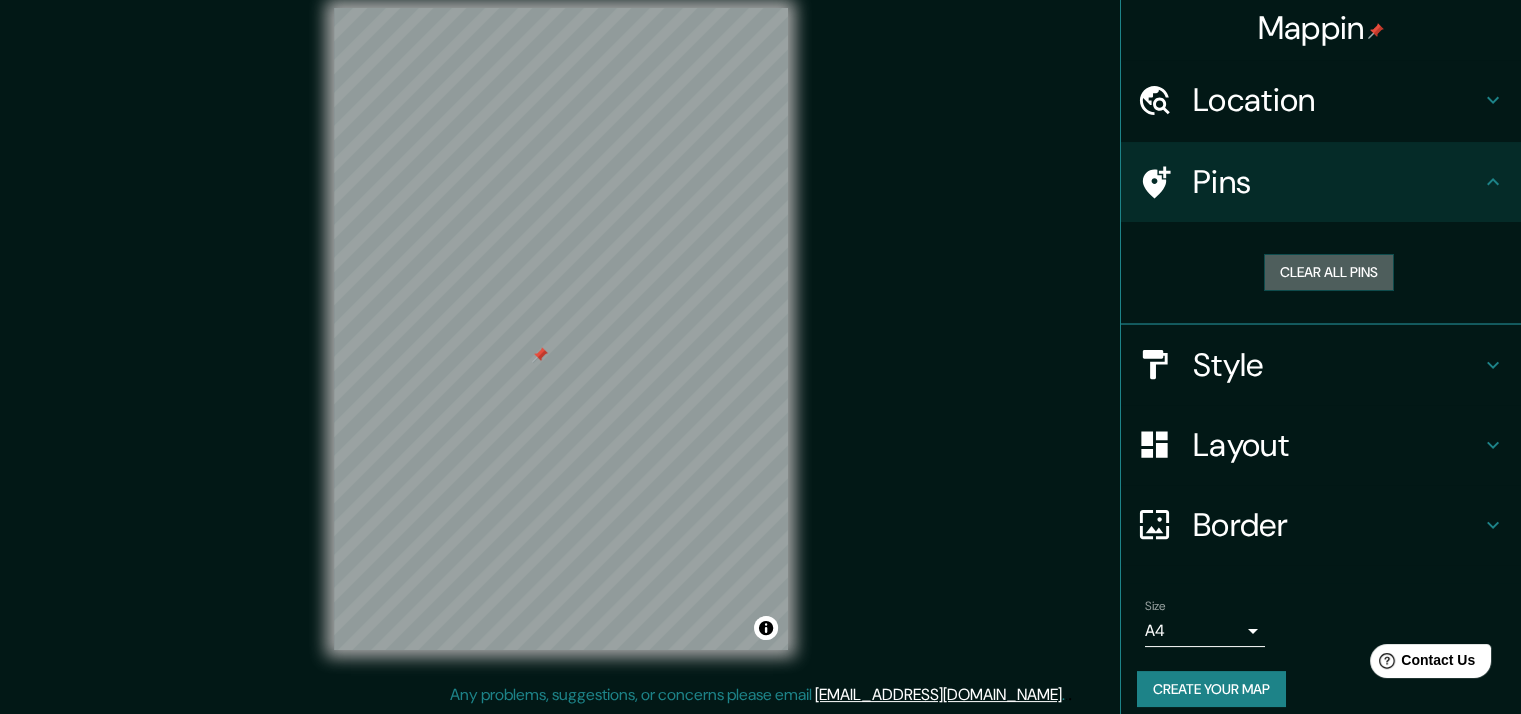 click on "Clear all pins" at bounding box center (1329, 272) 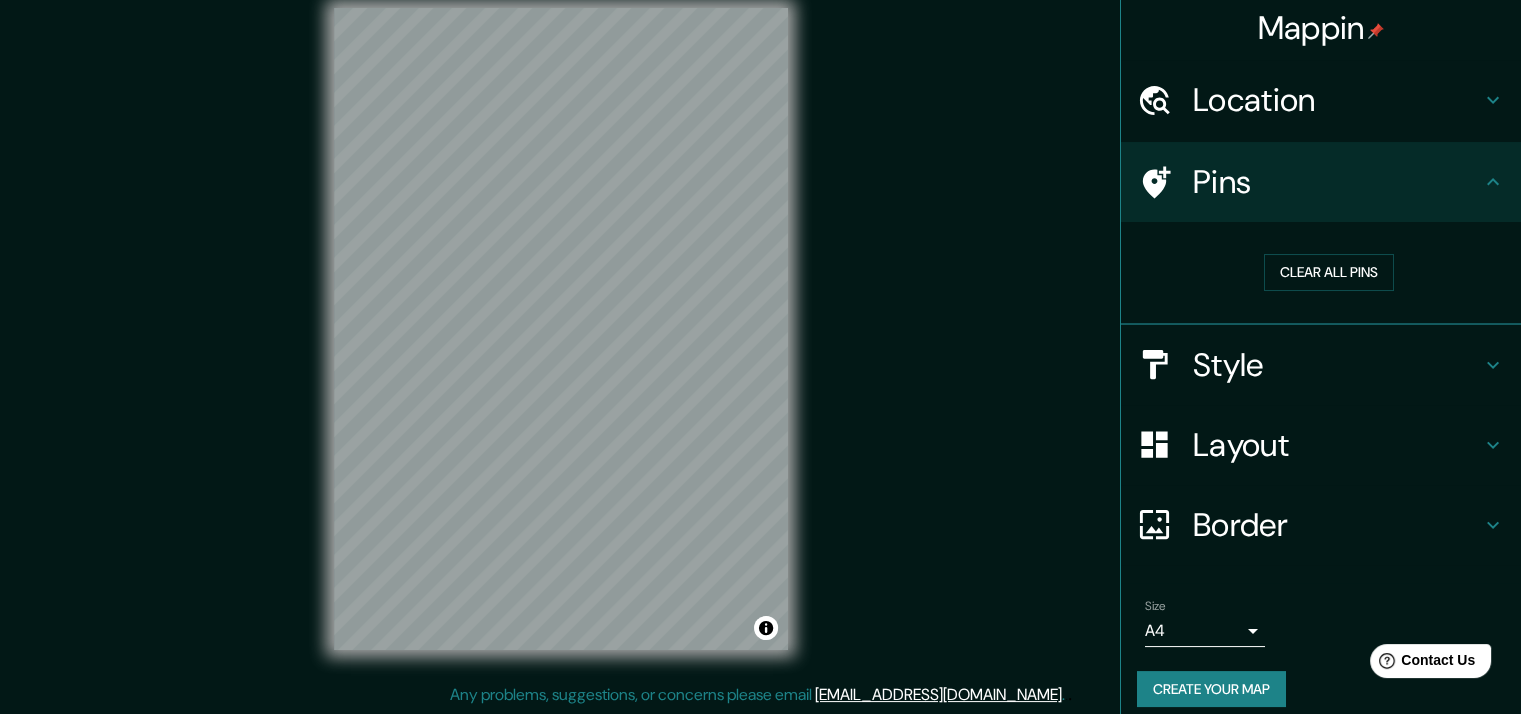 click on "Mappin Location [GEOGRAPHIC_DATA], [GEOGRAPHIC_DATA] Pins Clear all pins Style Layout Border Choose a border.  Hint : you can make layers of the frame opaque to create some cool effects. None Simple Transparent Fancy Size A4 single Create your map © Mapbox   © OpenStreetMap   Improve this map Any problems, suggestions, or concerns please email    [EMAIL_ADDRESS][DOMAIN_NAME] . . ." at bounding box center (760, 345) 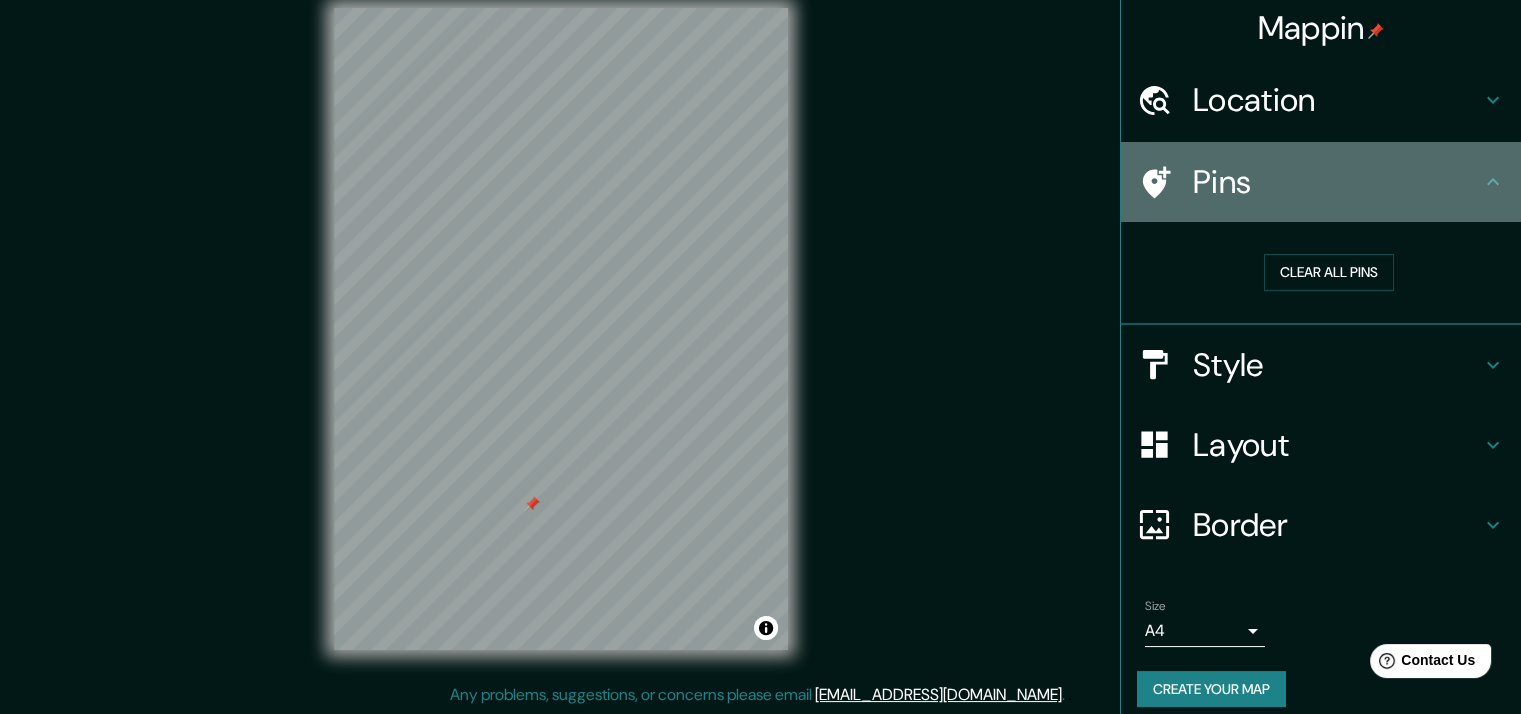 click on "Pins" at bounding box center [1337, 182] 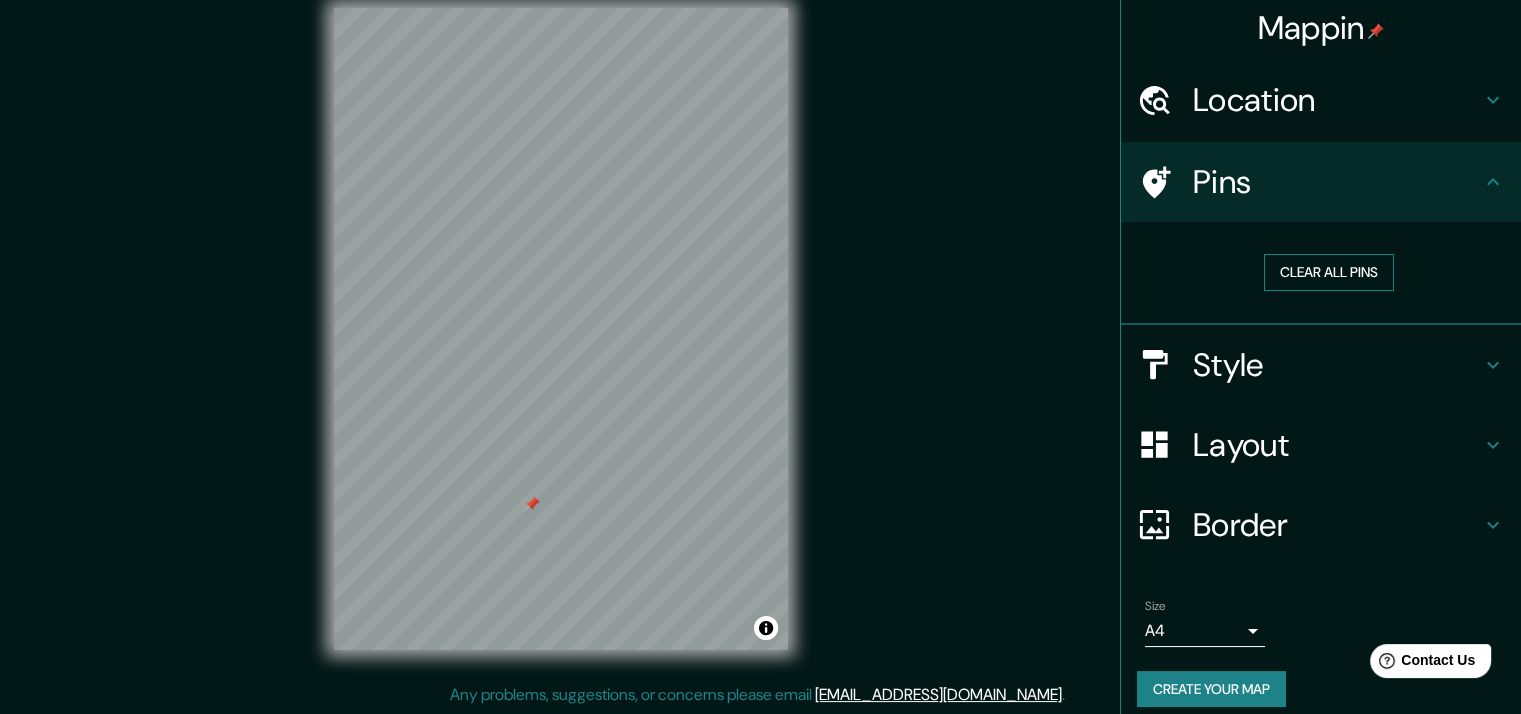 click on "Clear all pins" at bounding box center (1329, 272) 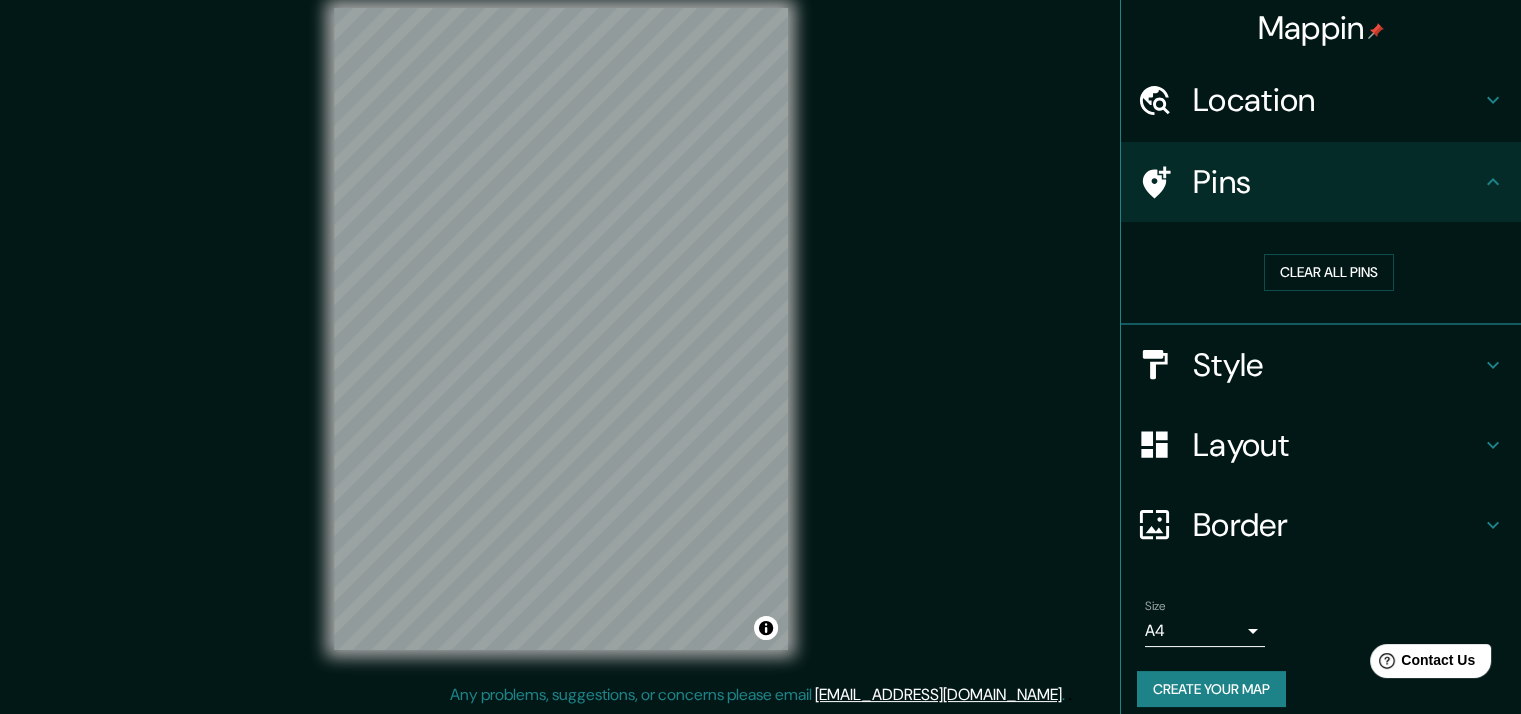 click on "Size A4 single" at bounding box center [1205, 623] 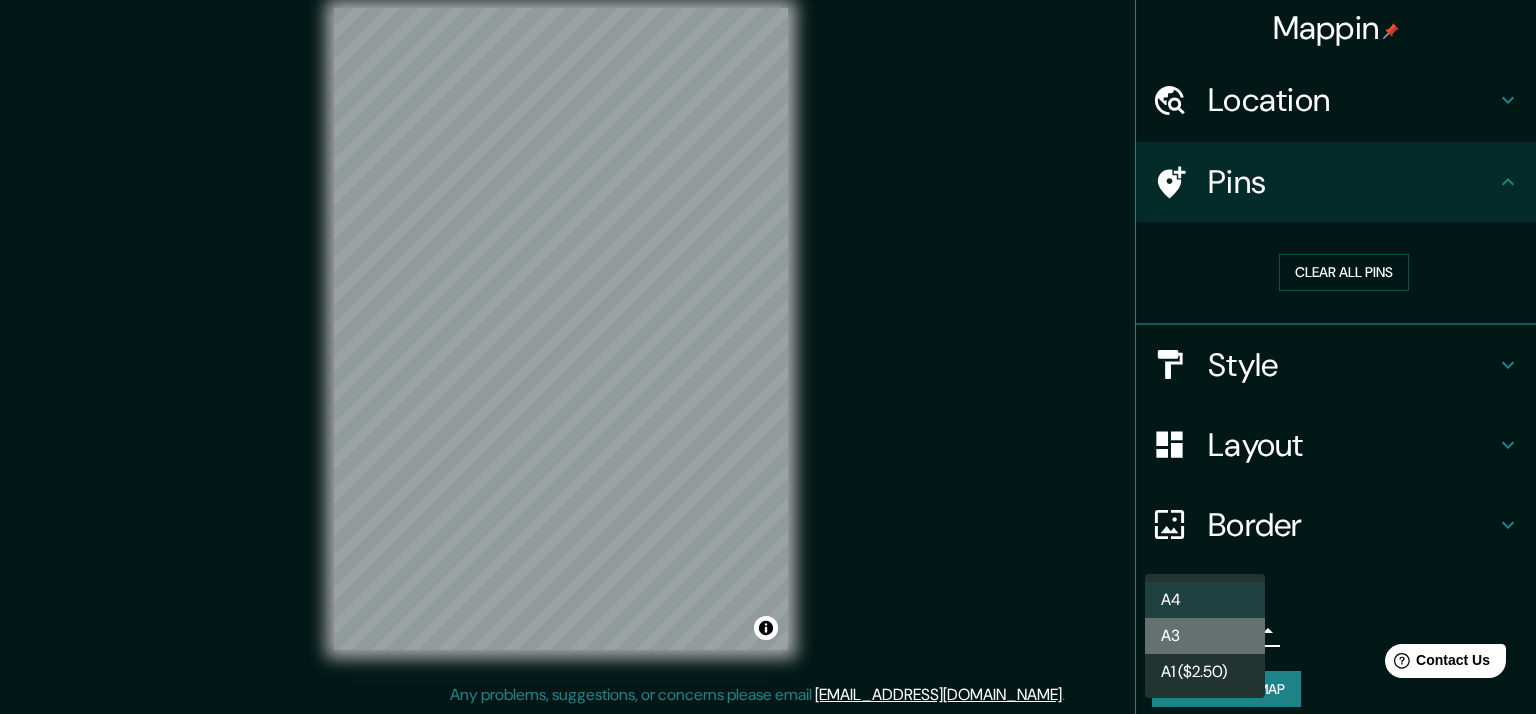 click on "A3" at bounding box center [1205, 636] 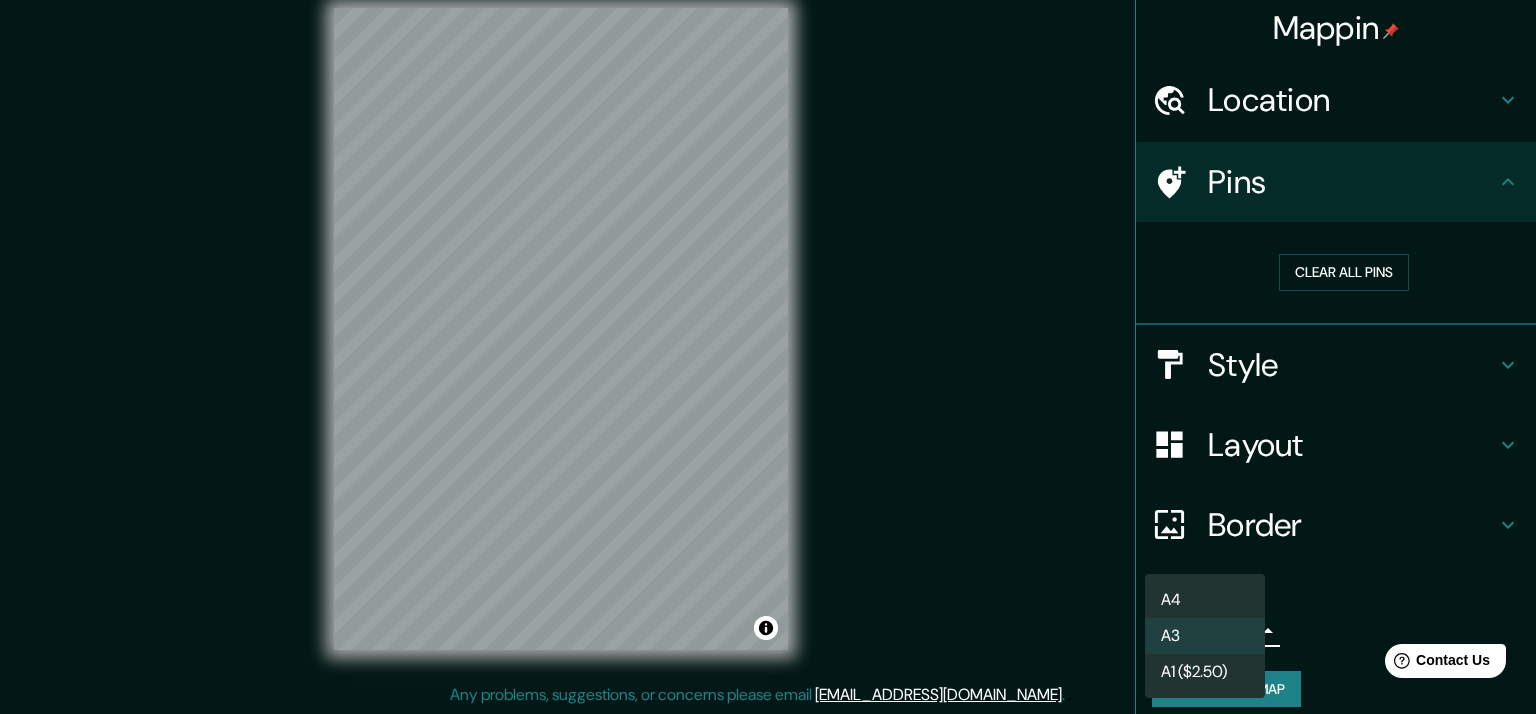 click on "Mappin Location [GEOGRAPHIC_DATA], [GEOGRAPHIC_DATA] Pins Clear all pins Style Layout Border Choose a border.  Hint : you can make layers of the frame opaque to create some cool effects. None Simple Transparent Fancy Size A3 a4 Create your map © Mapbox   © OpenStreetMap   Improve this map Any problems, suggestions, or concerns please email    [EMAIL_ADDRESS][DOMAIN_NAME] . . . A4 A3 A1 ($2.50)" at bounding box center (768, 333) 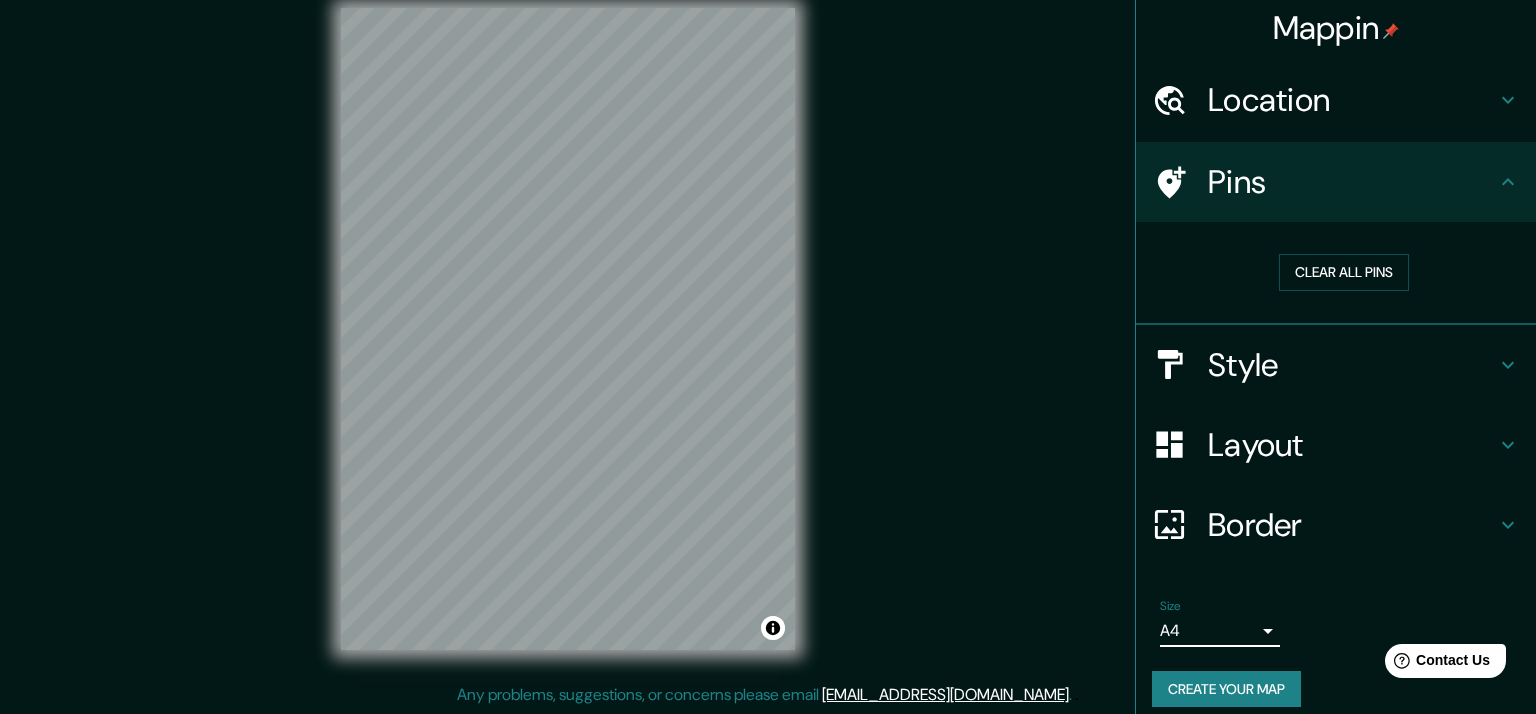 click on "Mappin Location [GEOGRAPHIC_DATA], [GEOGRAPHIC_DATA] Pins Clear all pins Style Layout Border Choose a border.  Hint : you can make layers of the frame opaque to create some cool effects. None Simple Transparent Fancy Size A4 single Create your map © Mapbox   © OpenStreetMap   Improve this map Any problems, suggestions, or concerns please email    [EMAIL_ADDRESS][DOMAIN_NAME] . . ." at bounding box center (768, 333) 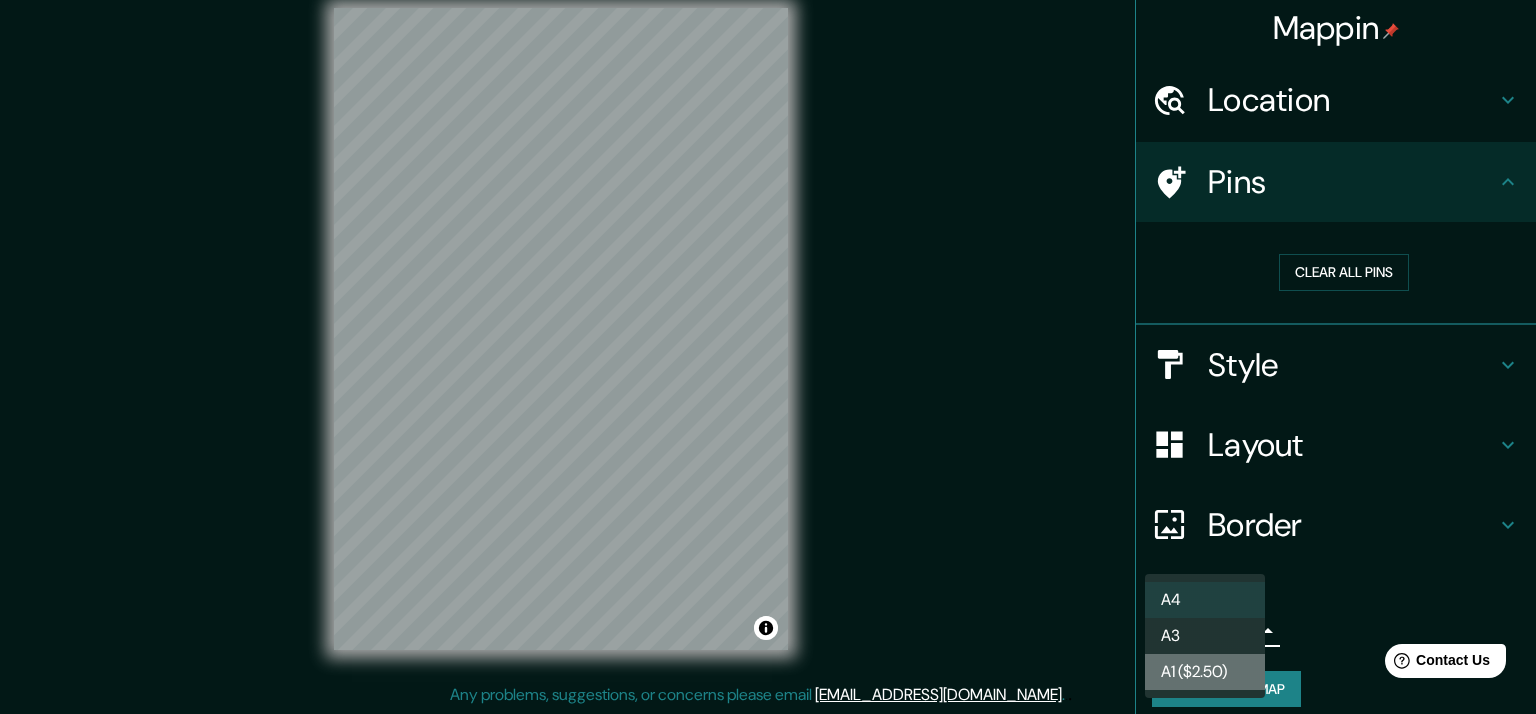 click on "A1 ($2.50)" at bounding box center [1205, 672] 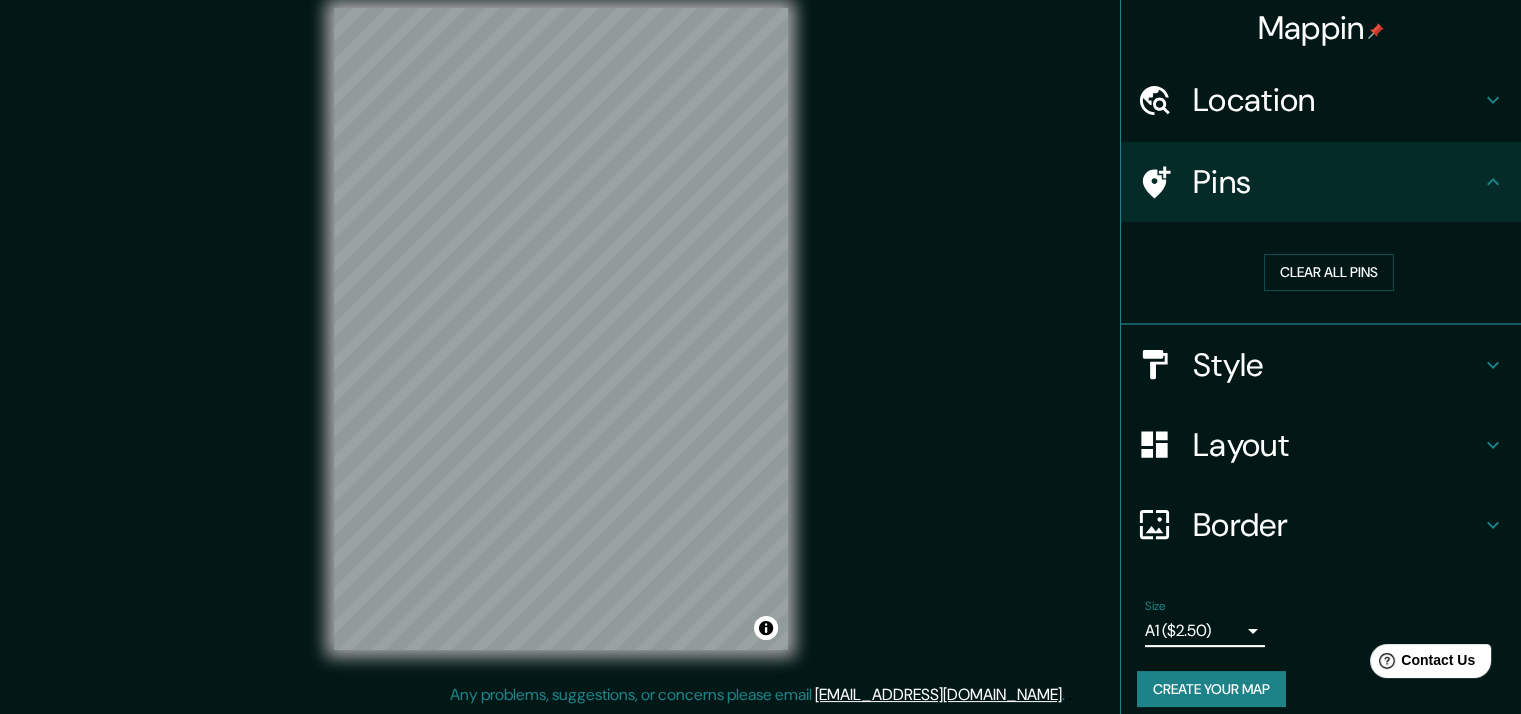 click on "Mappin Location [GEOGRAPHIC_DATA], [GEOGRAPHIC_DATA] Pins Clear all pins Style Layout Border Choose a border.  Hint : you can make layers of the frame opaque to create some cool effects. None Simple Transparent Fancy Size A1 ($2.50) a3 Create your map © Mapbox   © OpenStreetMap   Improve this map Any problems, suggestions, or concerns please email    [EMAIL_ADDRESS][DOMAIN_NAME] . . ." at bounding box center [760, 333] 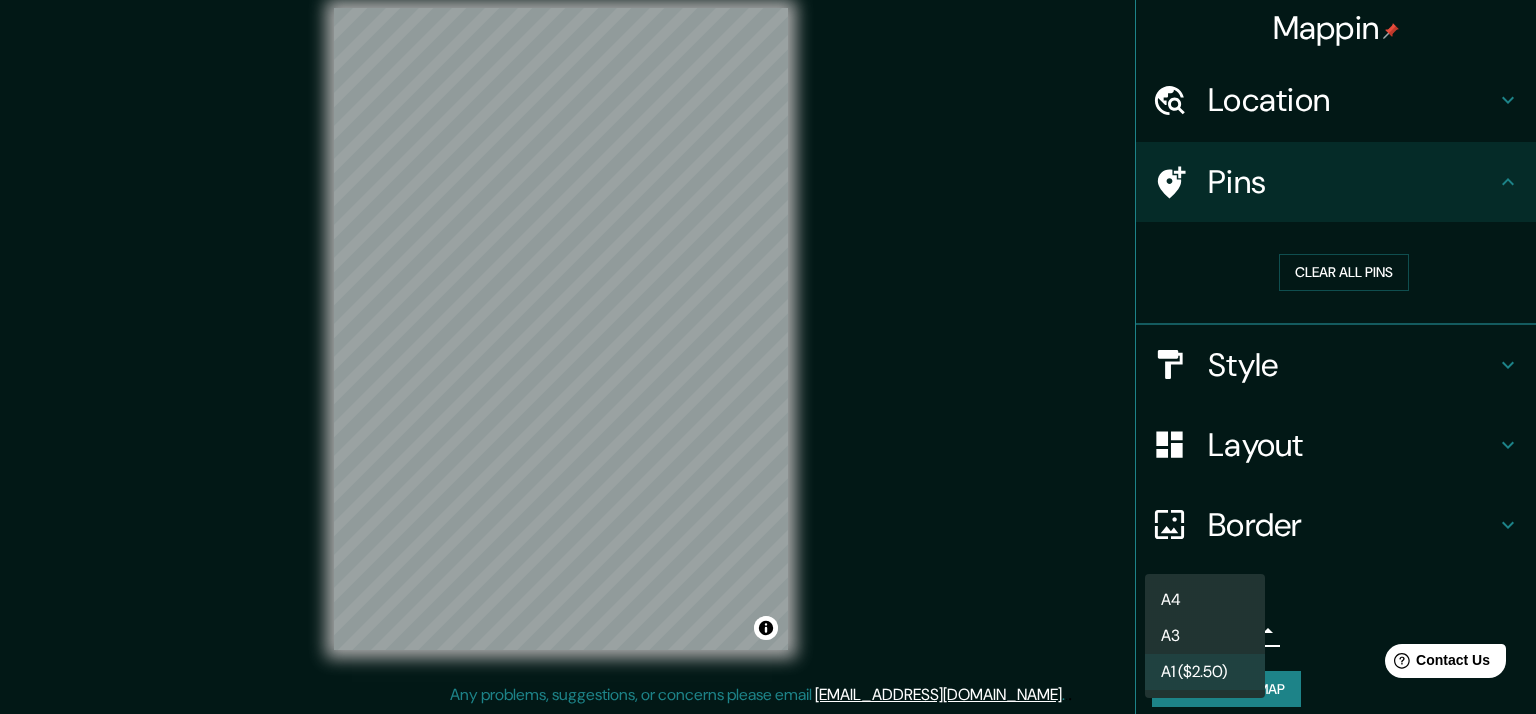 click on "A4" at bounding box center (1205, 600) 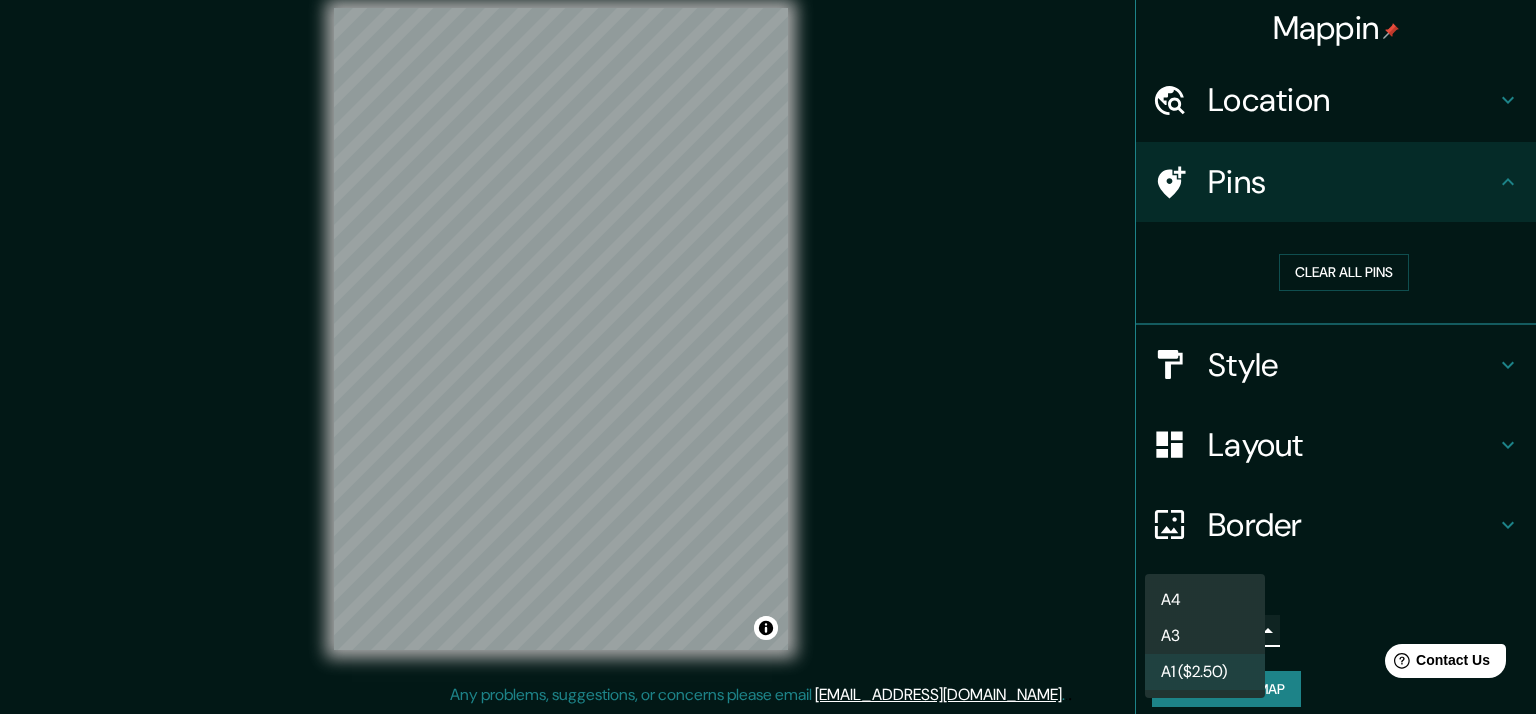 type on "single" 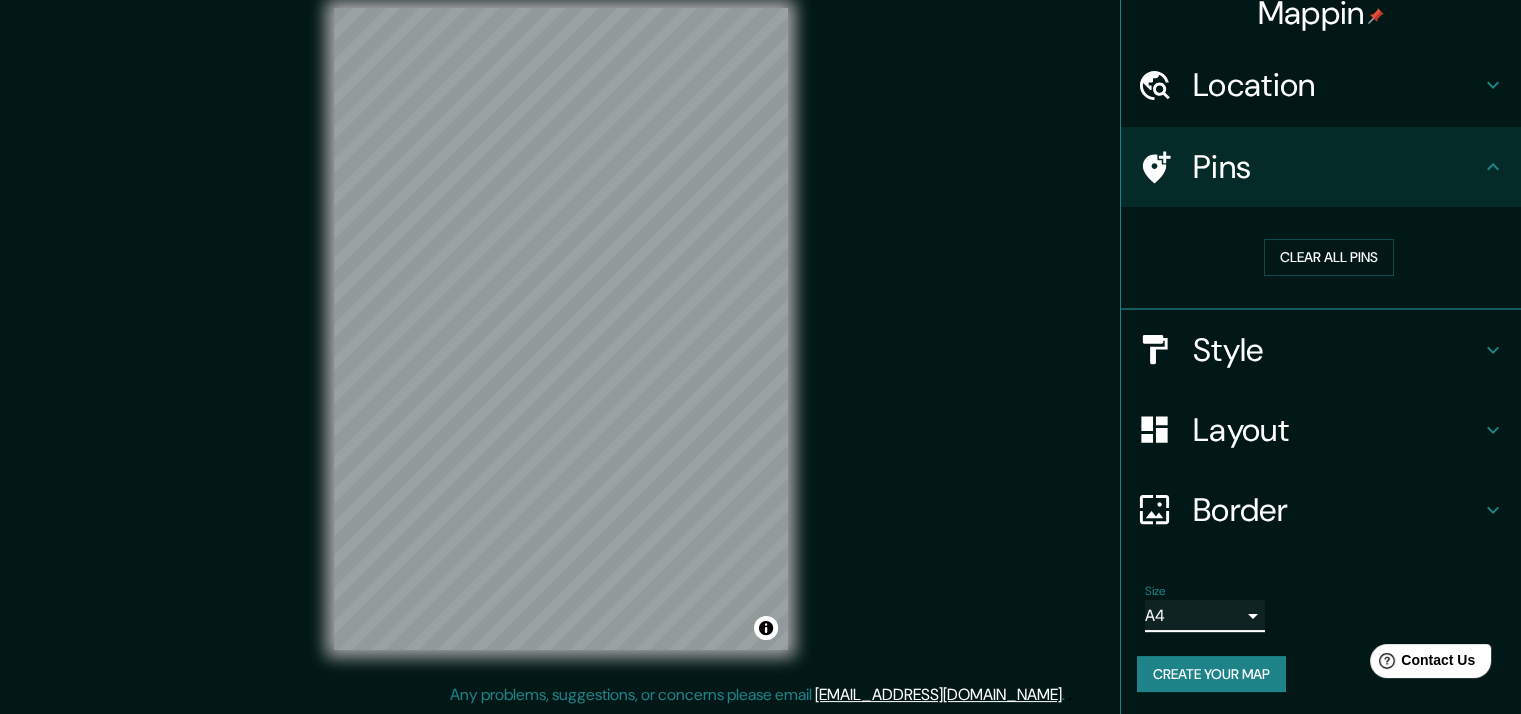 scroll, scrollTop: 20, scrollLeft: 0, axis: vertical 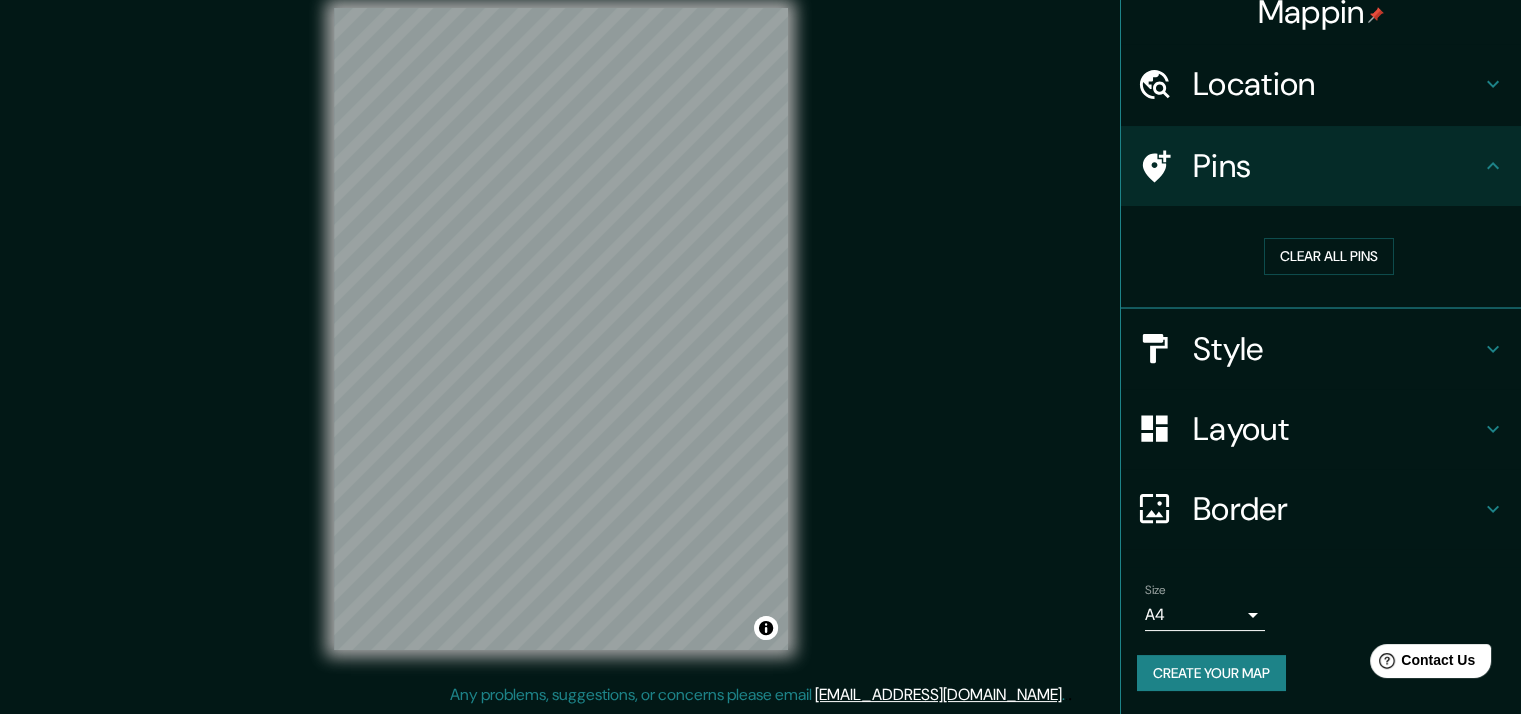 click on "Location [GEOGRAPHIC_DATA], [GEOGRAPHIC_DATA] Pins Clear all pins Style Layout Border Choose a border.  Hint : you can make layers of the frame opaque to create some cool effects. None Simple Transparent Fancy Size A4 single Create your map" at bounding box center (1321, 379) 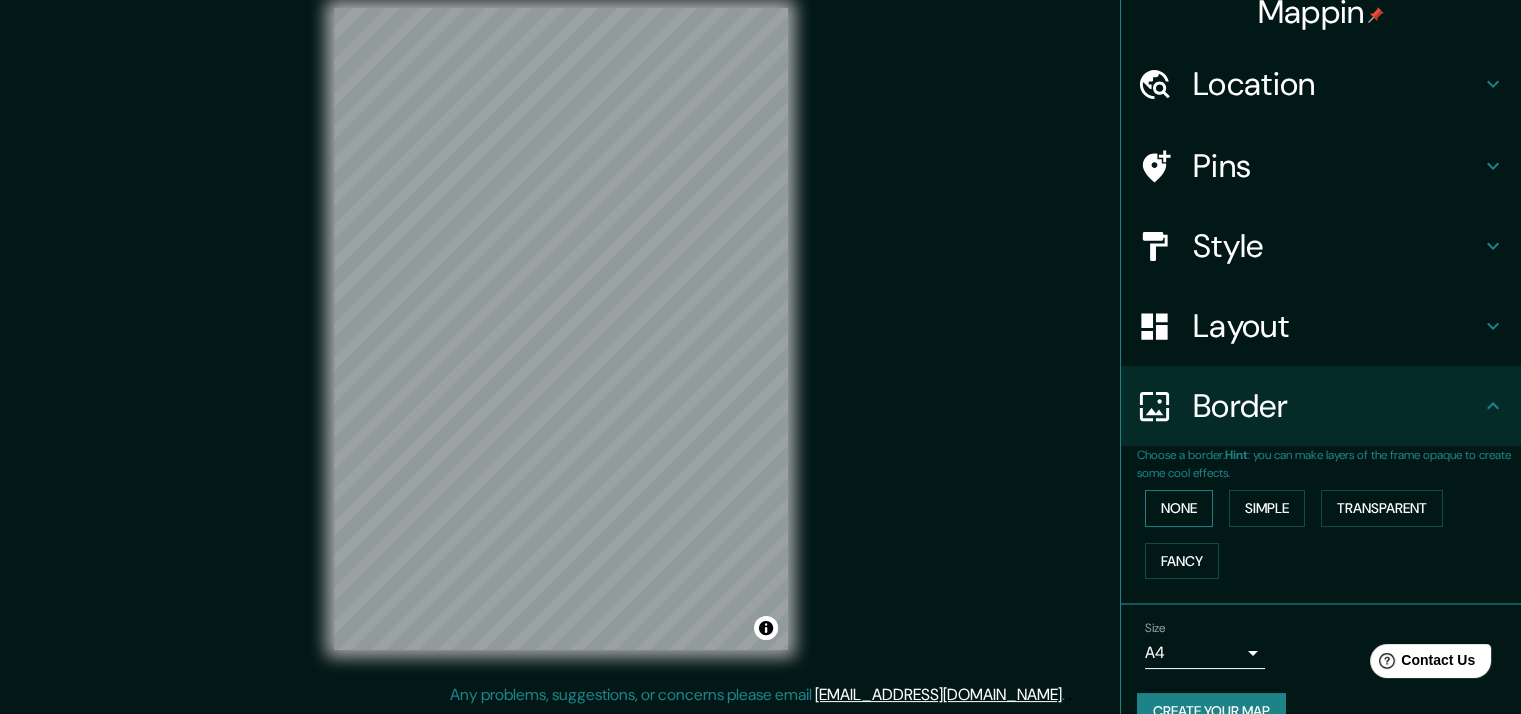 click on "None" at bounding box center (1179, 508) 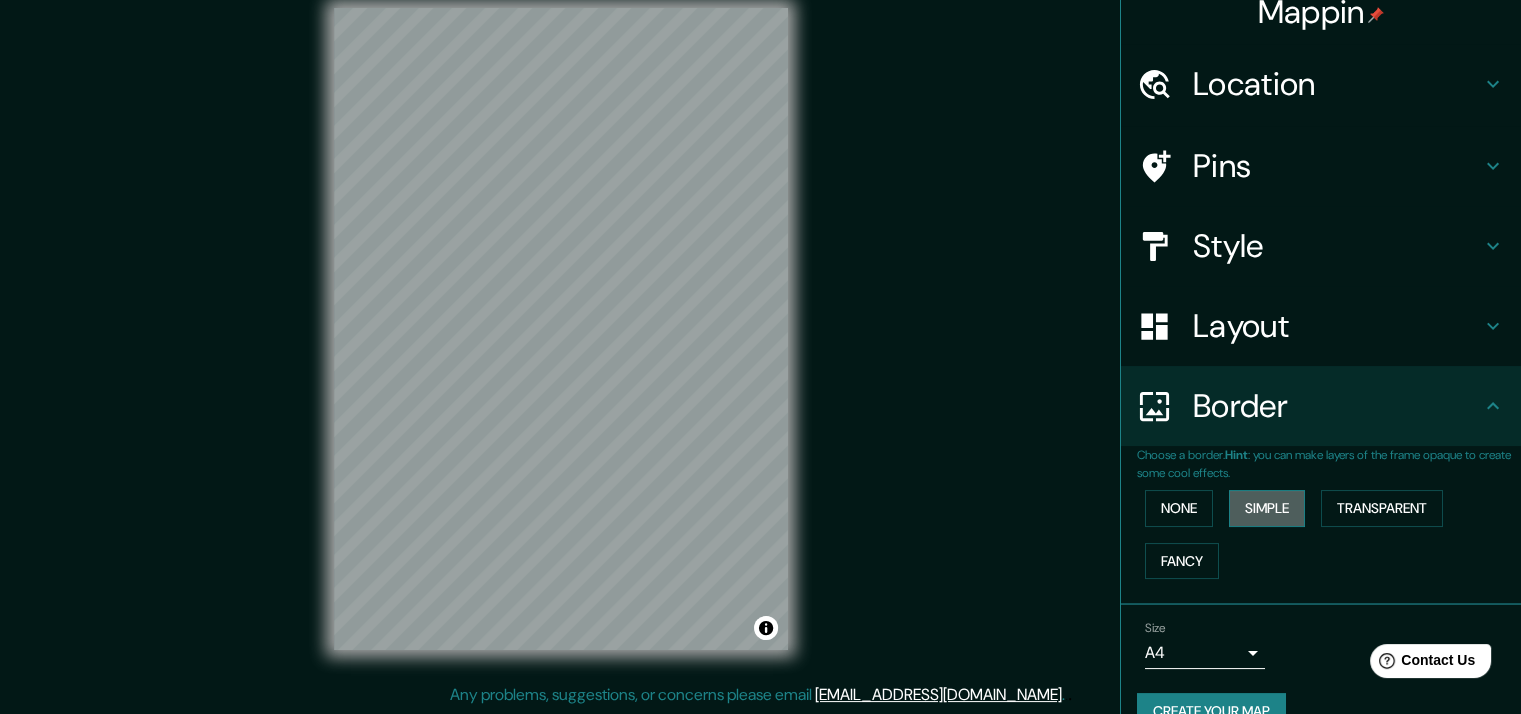 click on "Simple" at bounding box center [1267, 508] 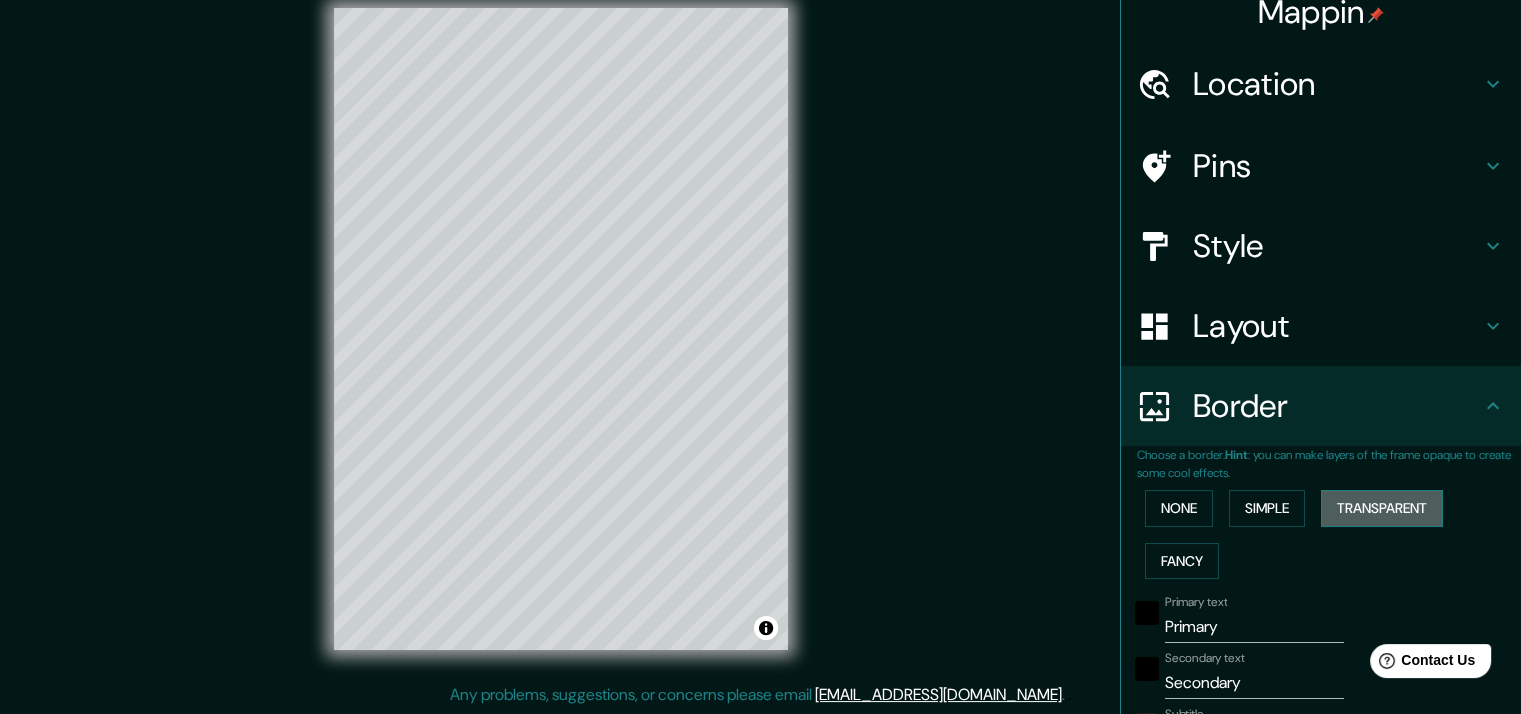 click on "Transparent" at bounding box center [1382, 508] 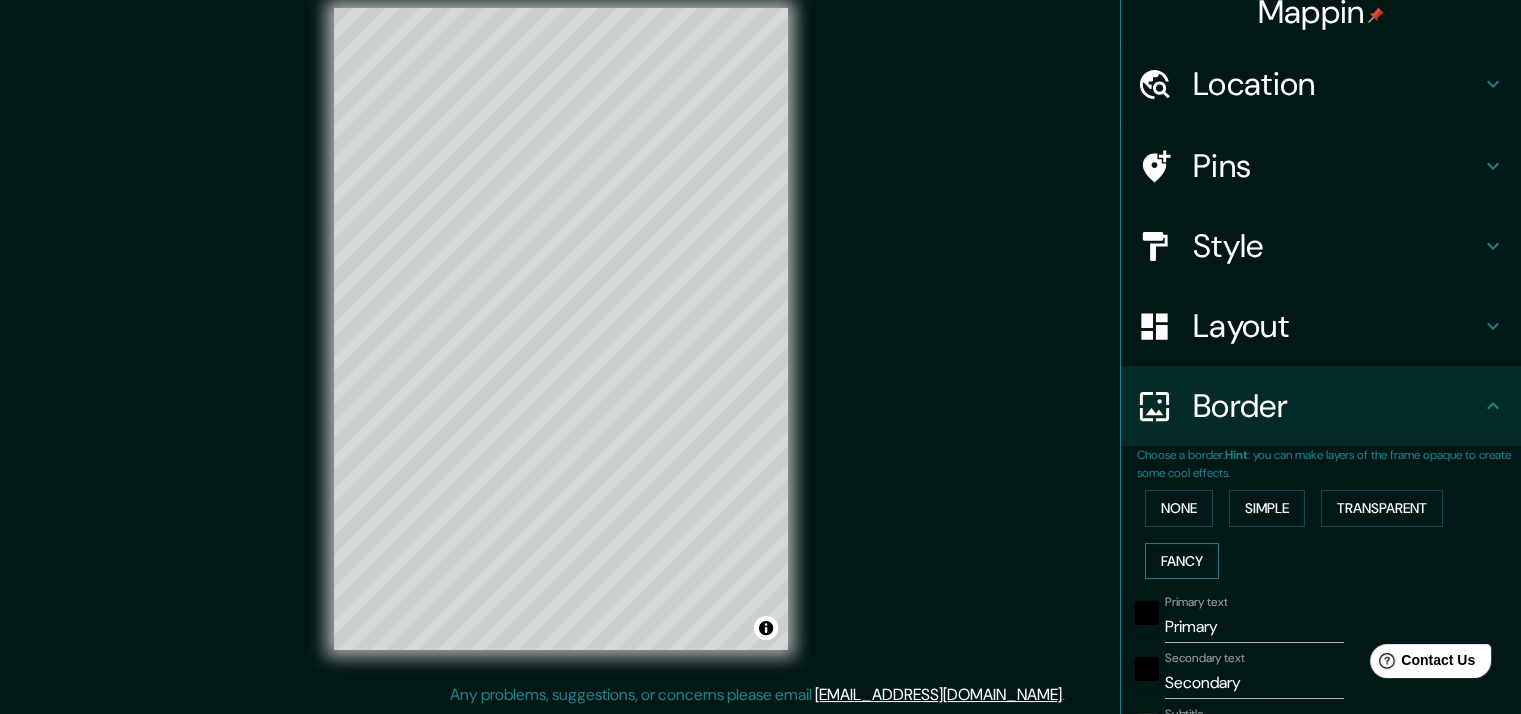 click on "Fancy" at bounding box center [1182, 561] 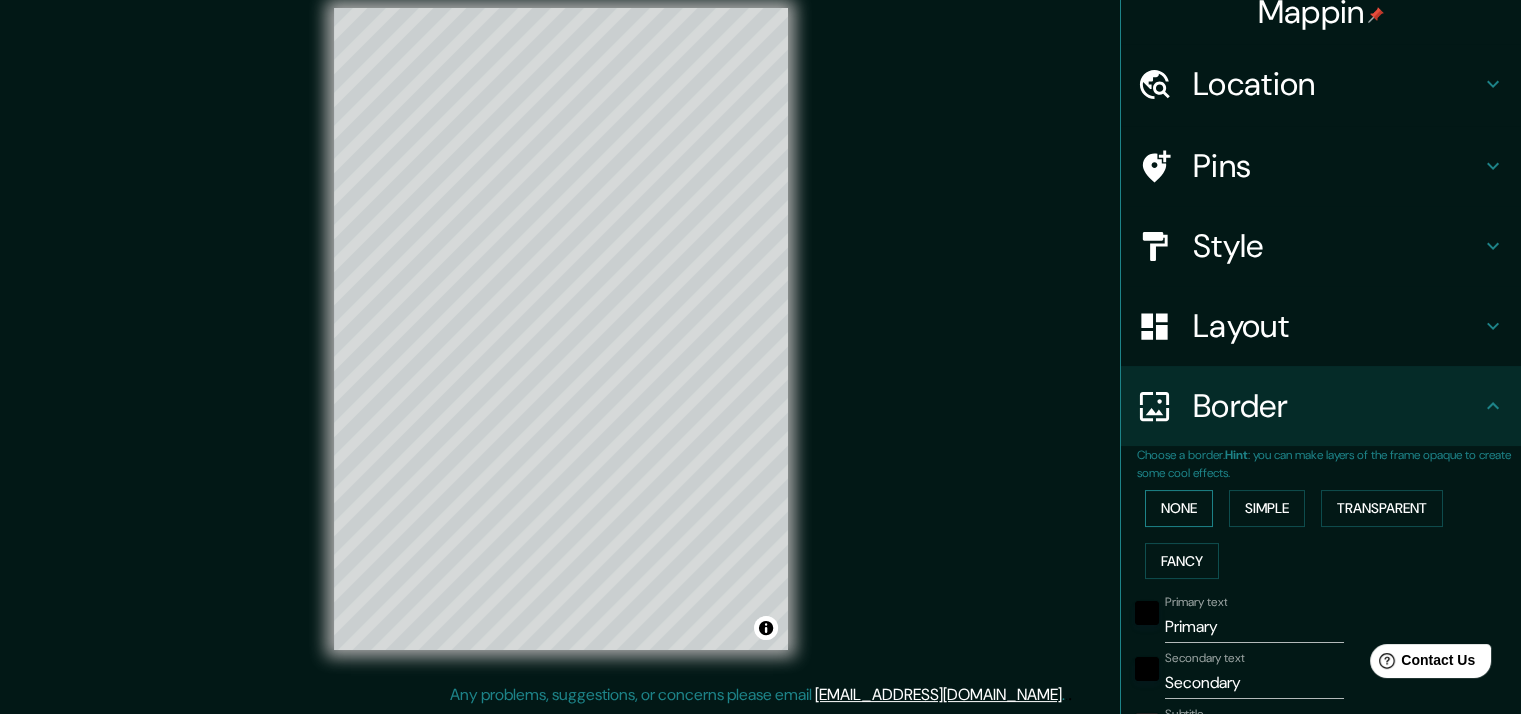 click on "None" at bounding box center [1179, 508] 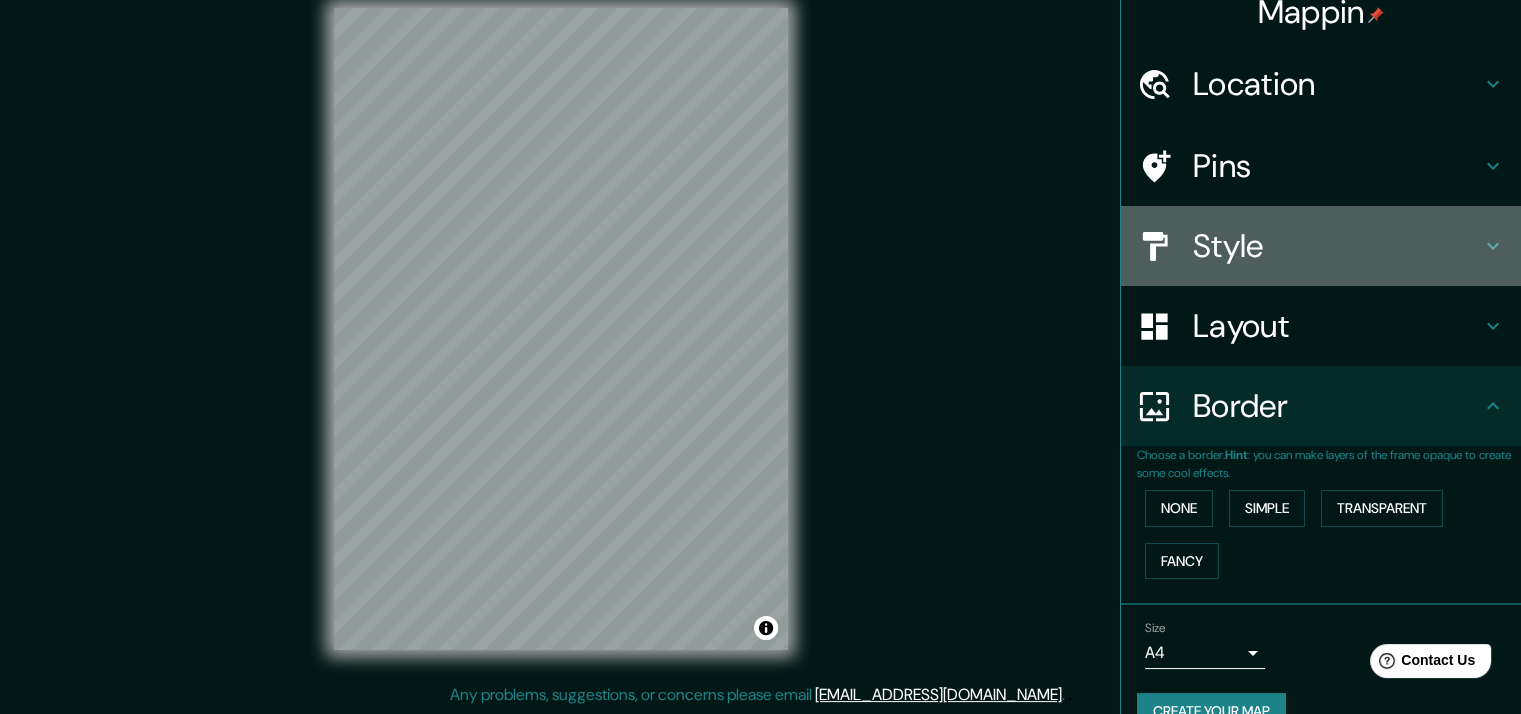 click on "Style" at bounding box center [1337, 246] 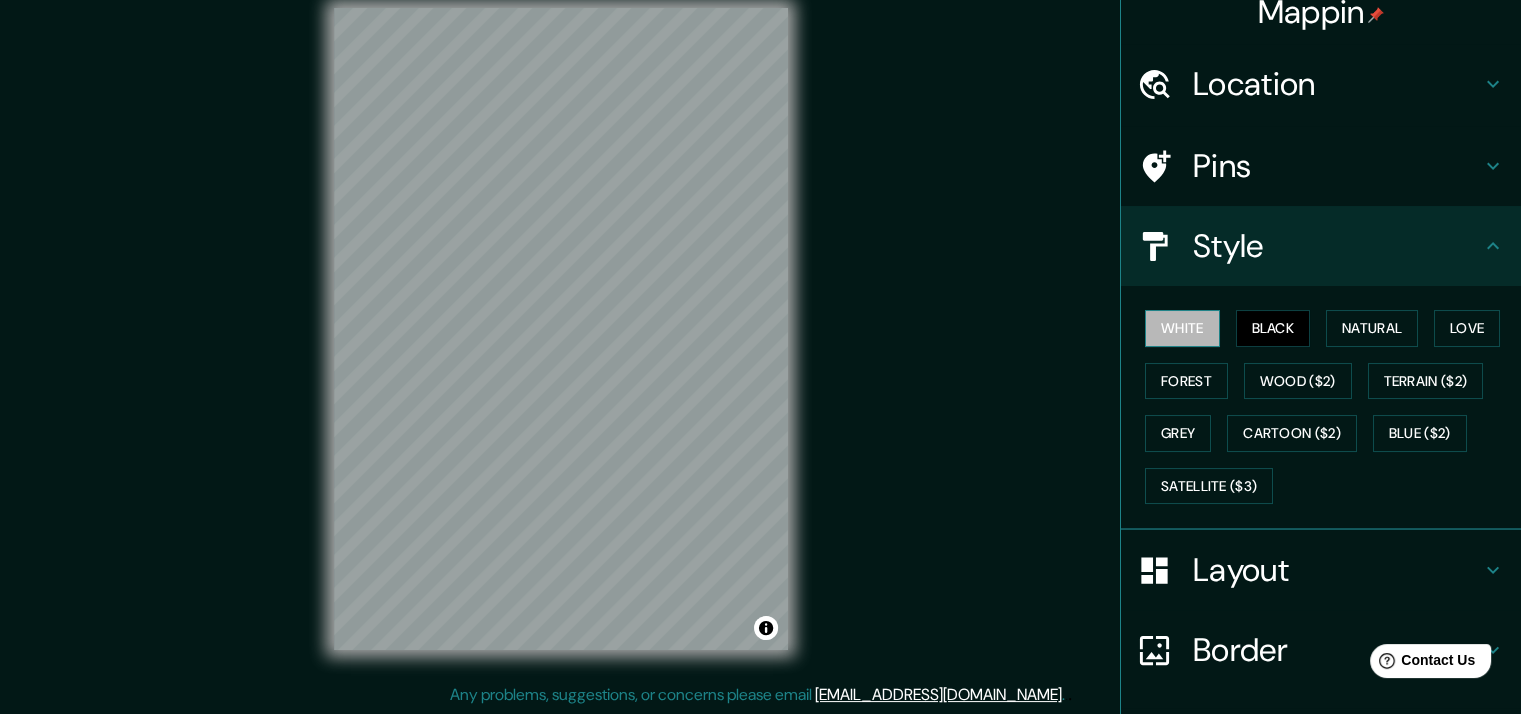 click on "White" at bounding box center (1182, 328) 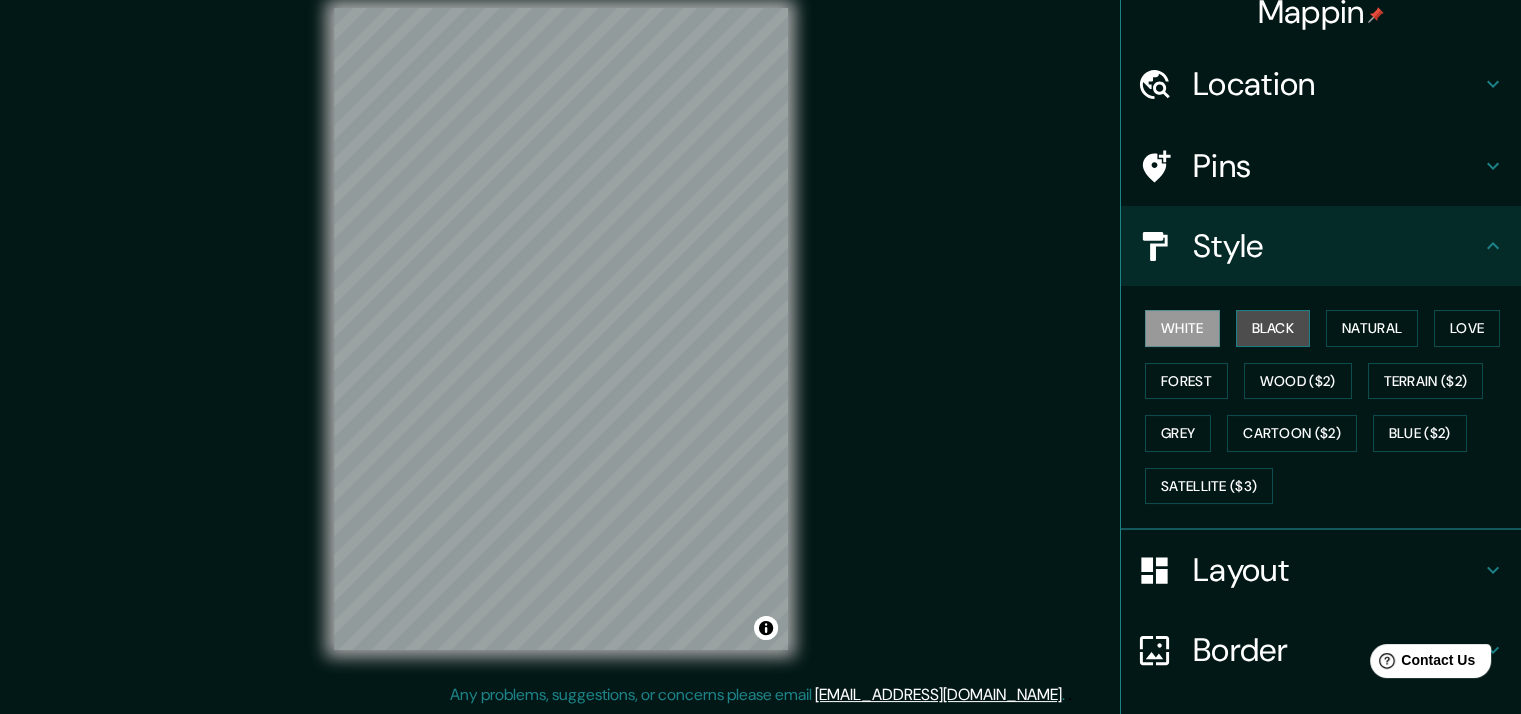 click on "Black" at bounding box center [1273, 328] 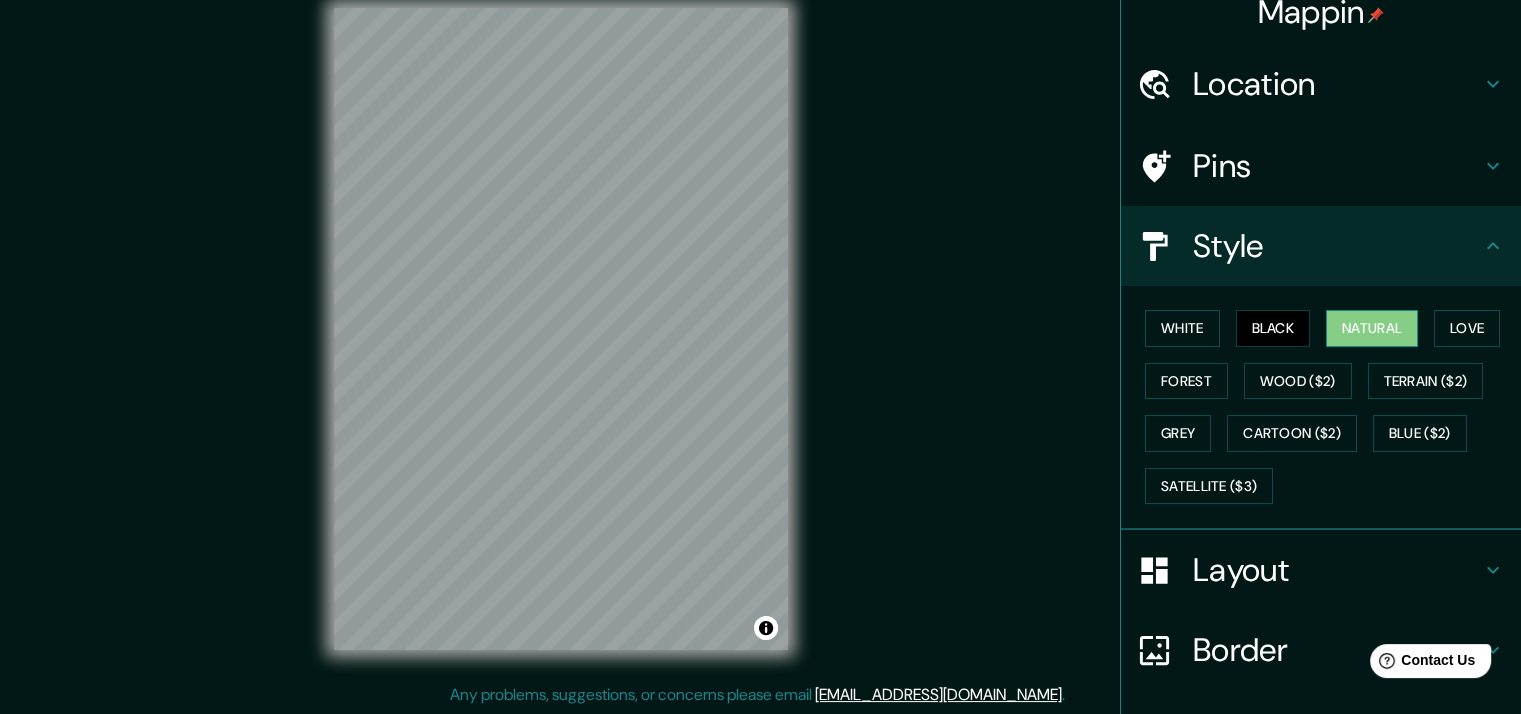 click on "Natural" at bounding box center (1372, 328) 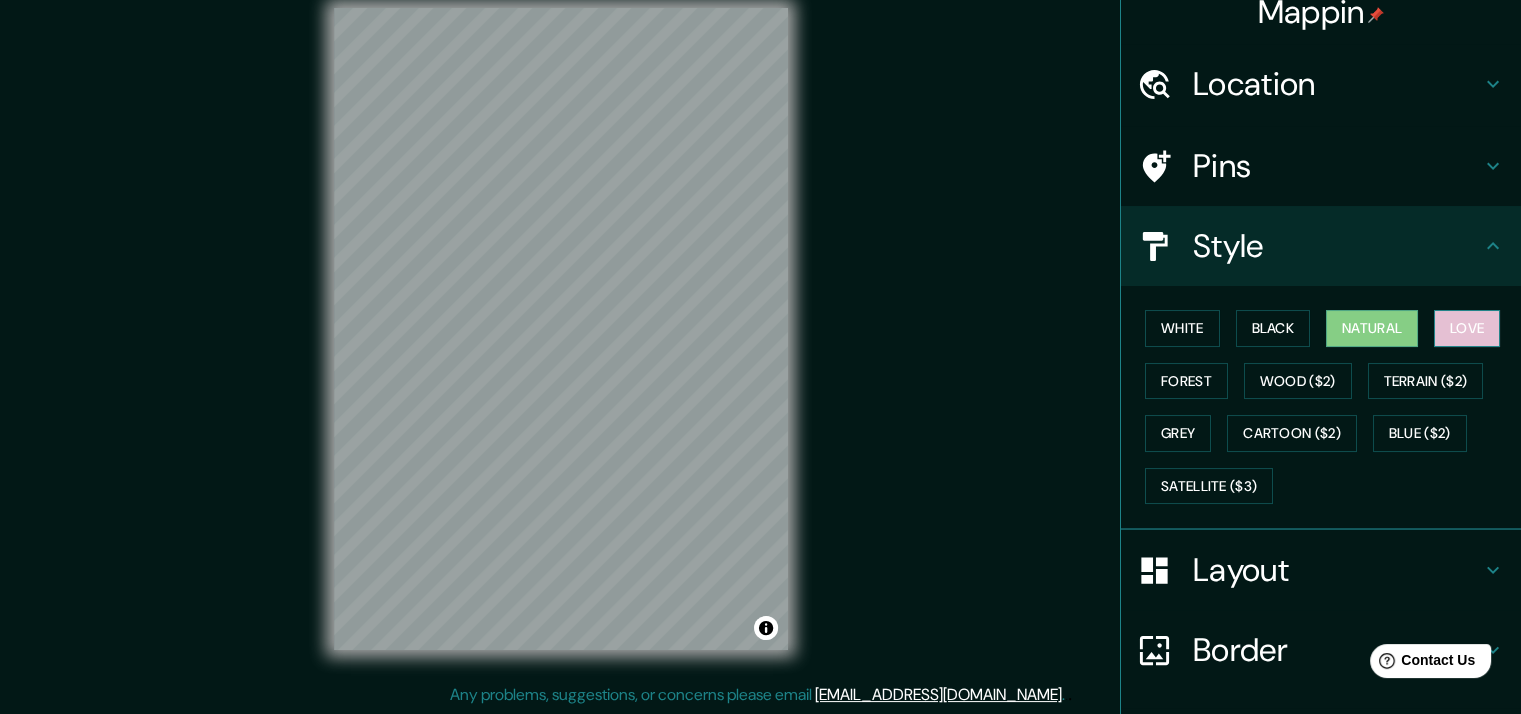 click on "Love" at bounding box center [1467, 328] 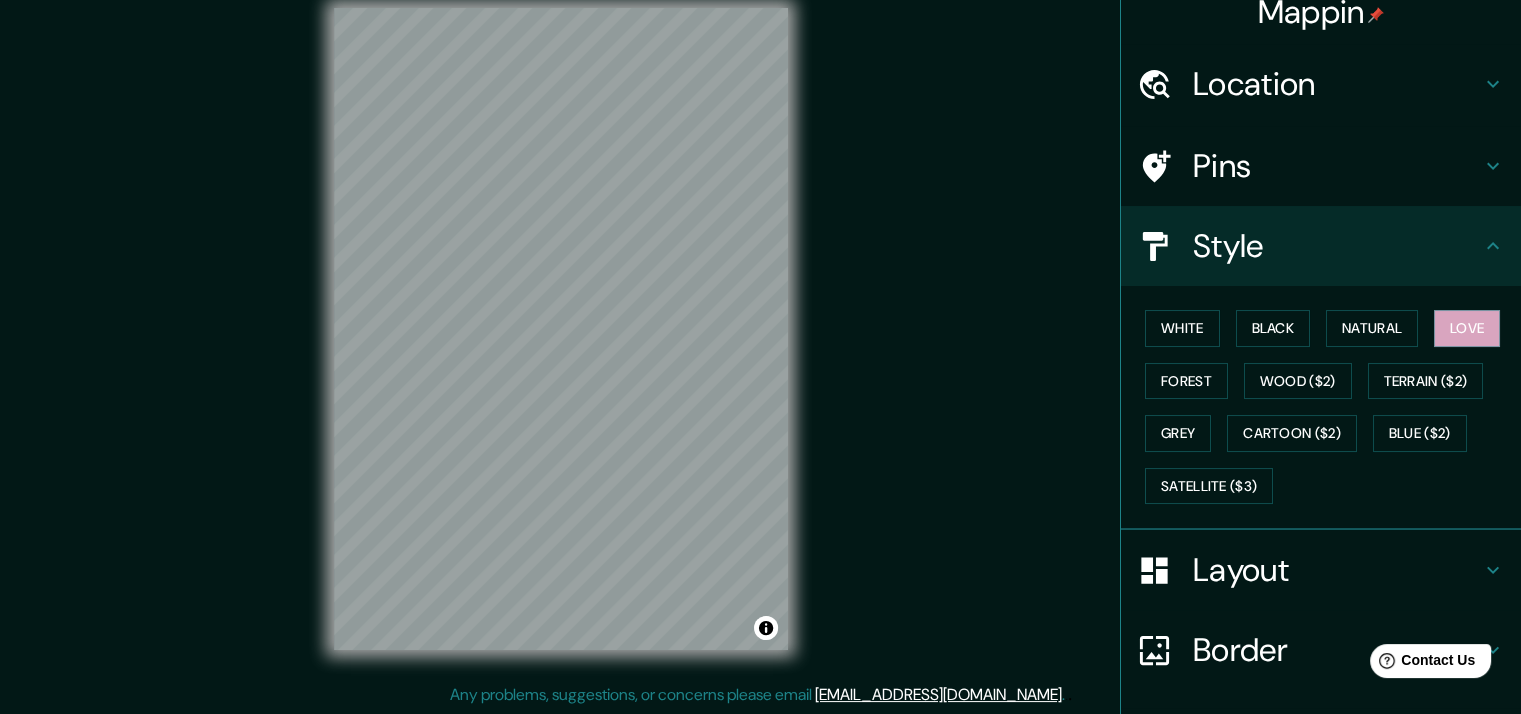 click on "White Black Natural Love Forest Wood ($2) Terrain ($2) Grey Cartoon ($2) Blue ($2) Satellite ($3)" at bounding box center [1329, 407] 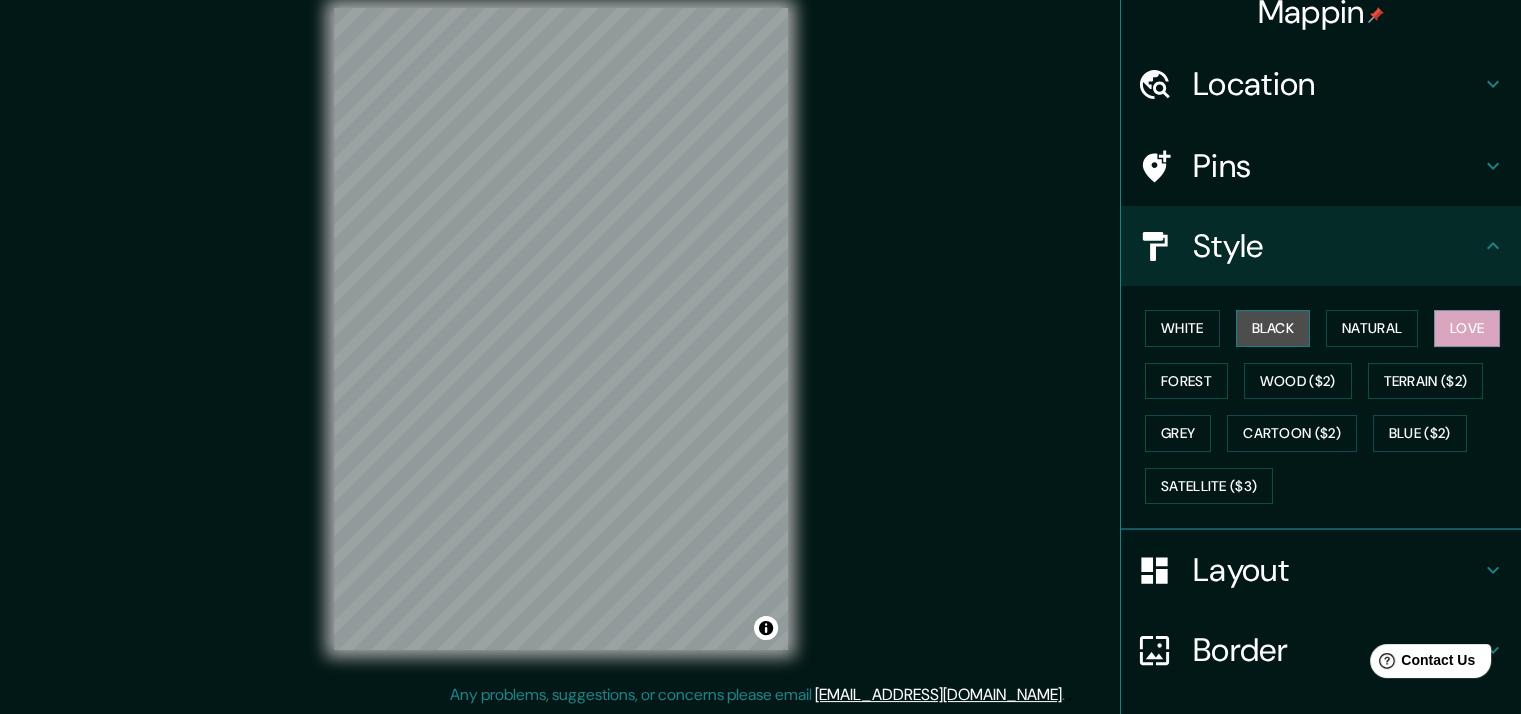click on "Black" at bounding box center (1273, 328) 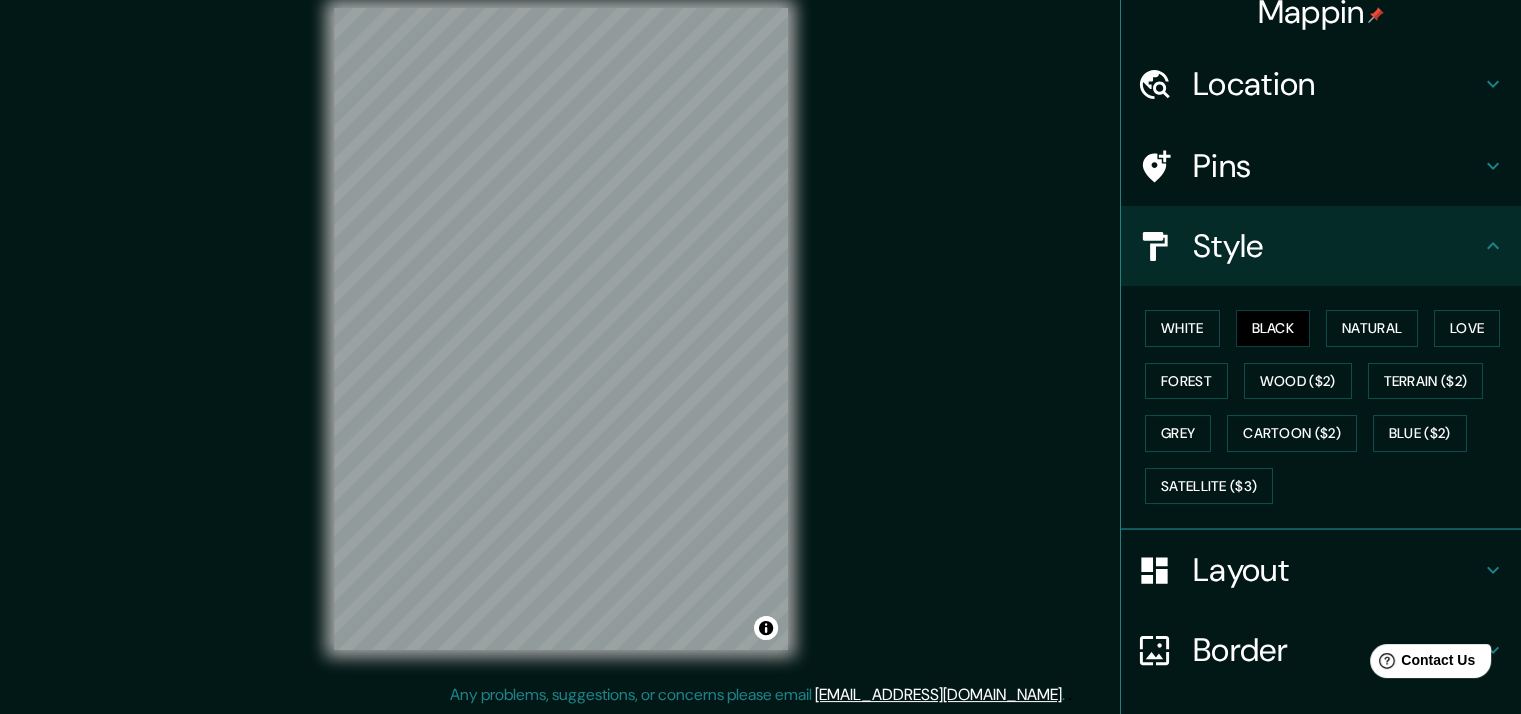 click on "Pins" at bounding box center (1337, 166) 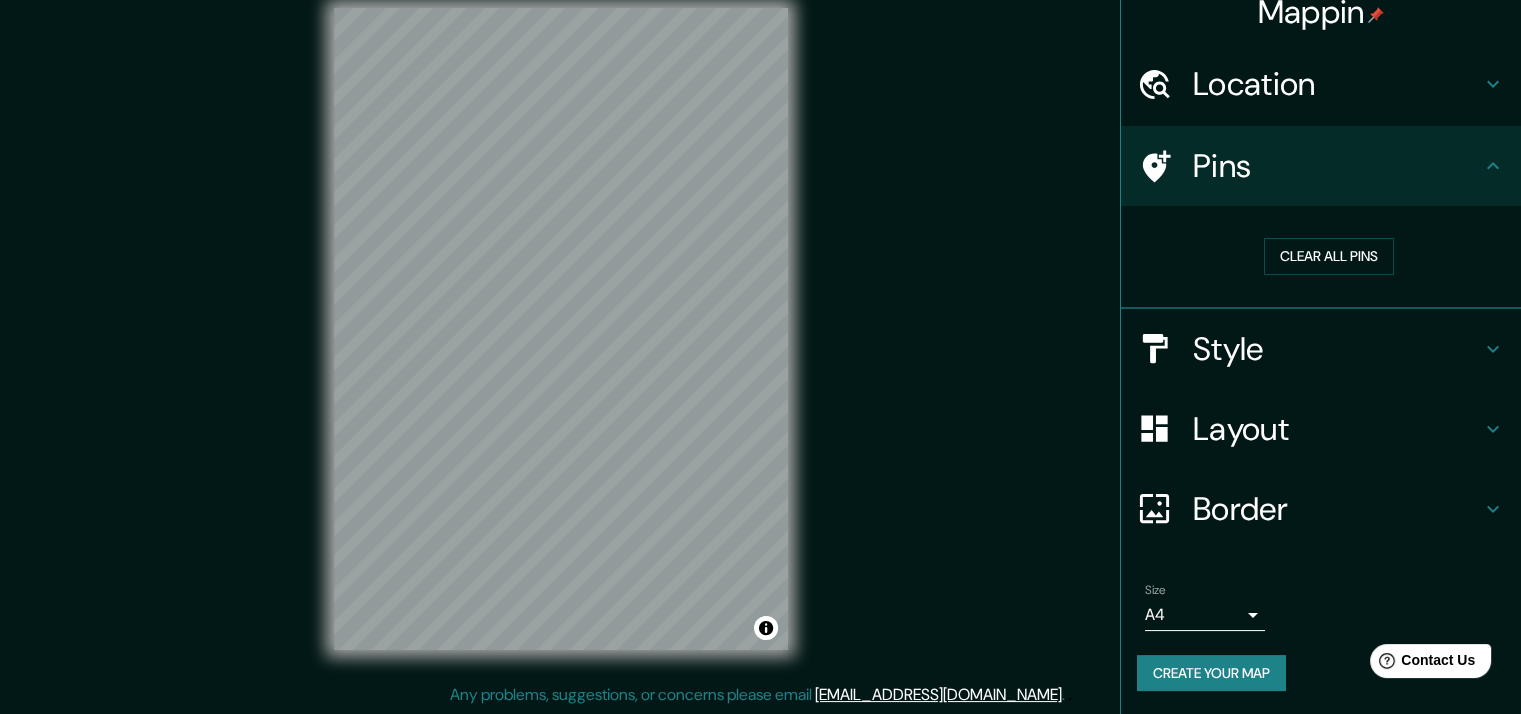 click on "Pins" at bounding box center [1337, 166] 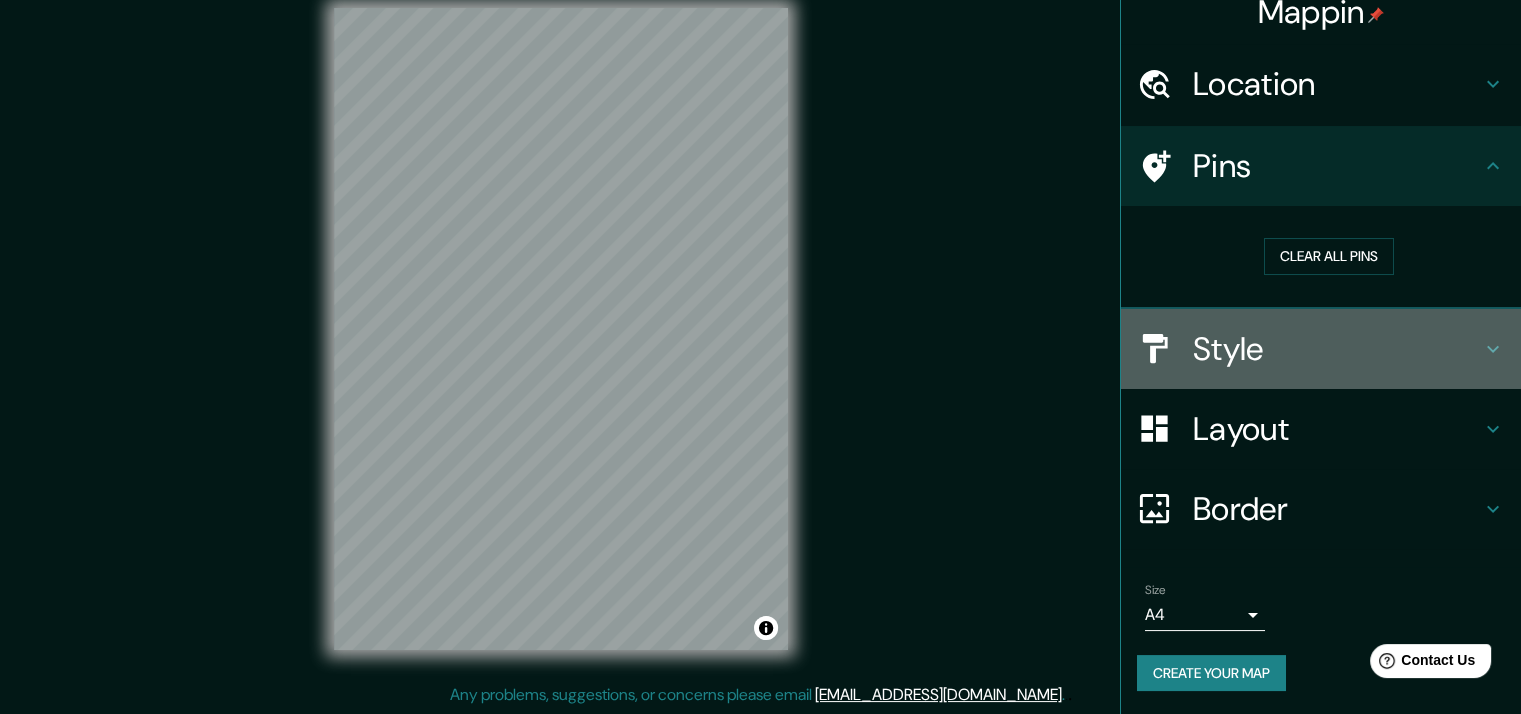 click on "Style" at bounding box center (1337, 349) 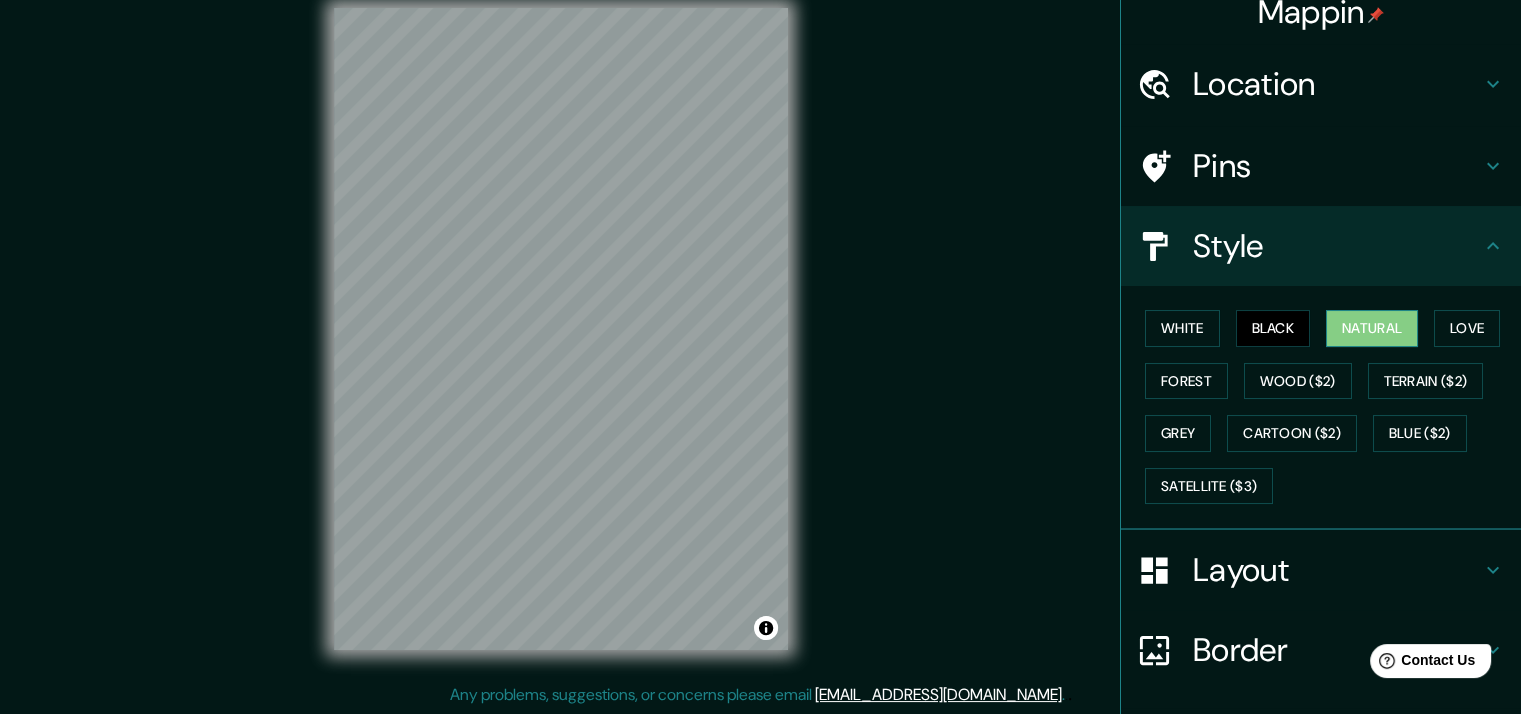 click on "Natural" at bounding box center (1372, 328) 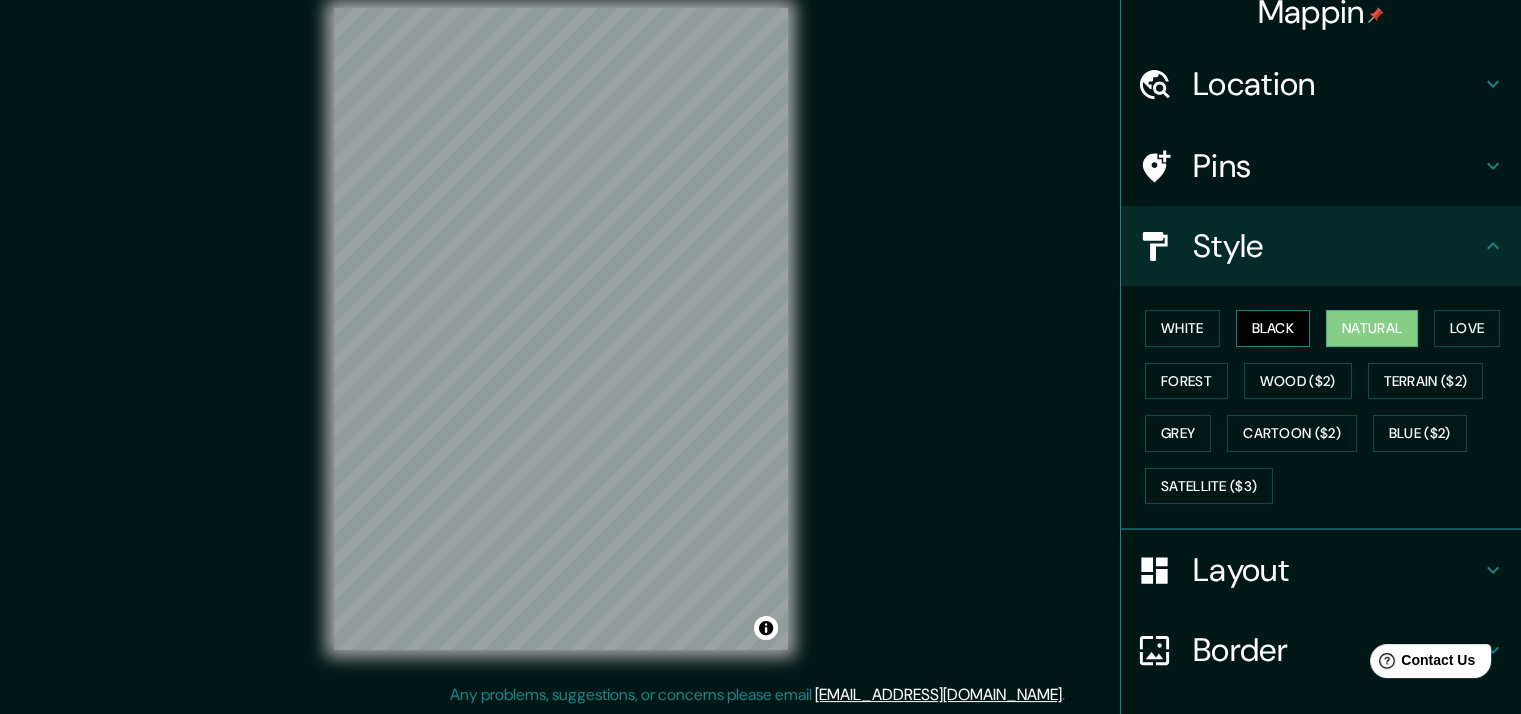 click on "Black" at bounding box center (1273, 328) 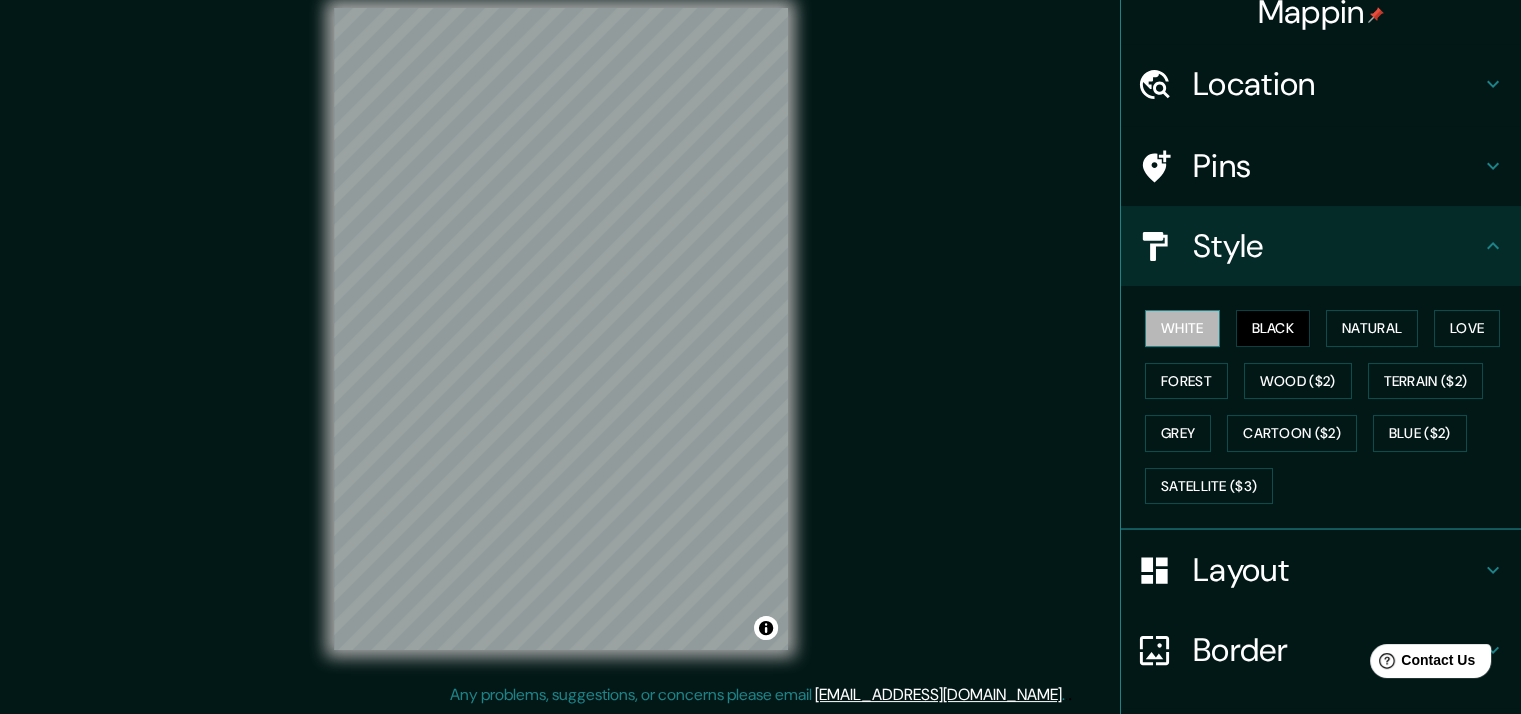 click on "White" at bounding box center [1182, 328] 